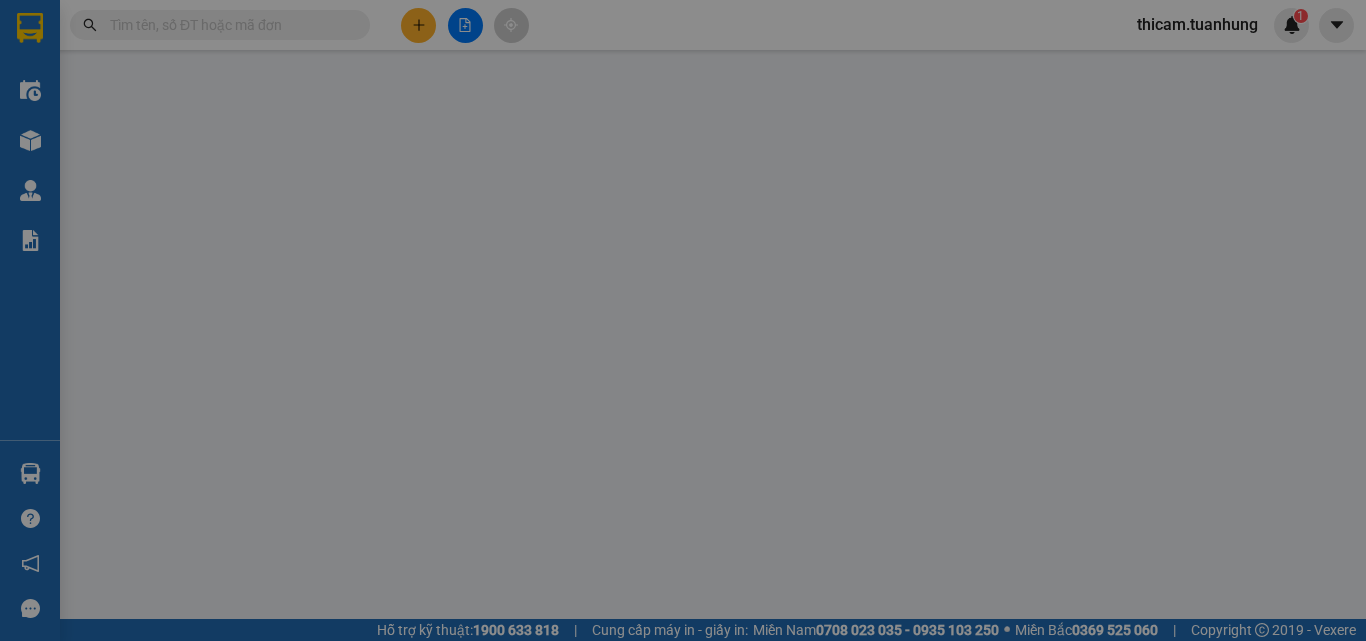 scroll, scrollTop: 0, scrollLeft: 0, axis: both 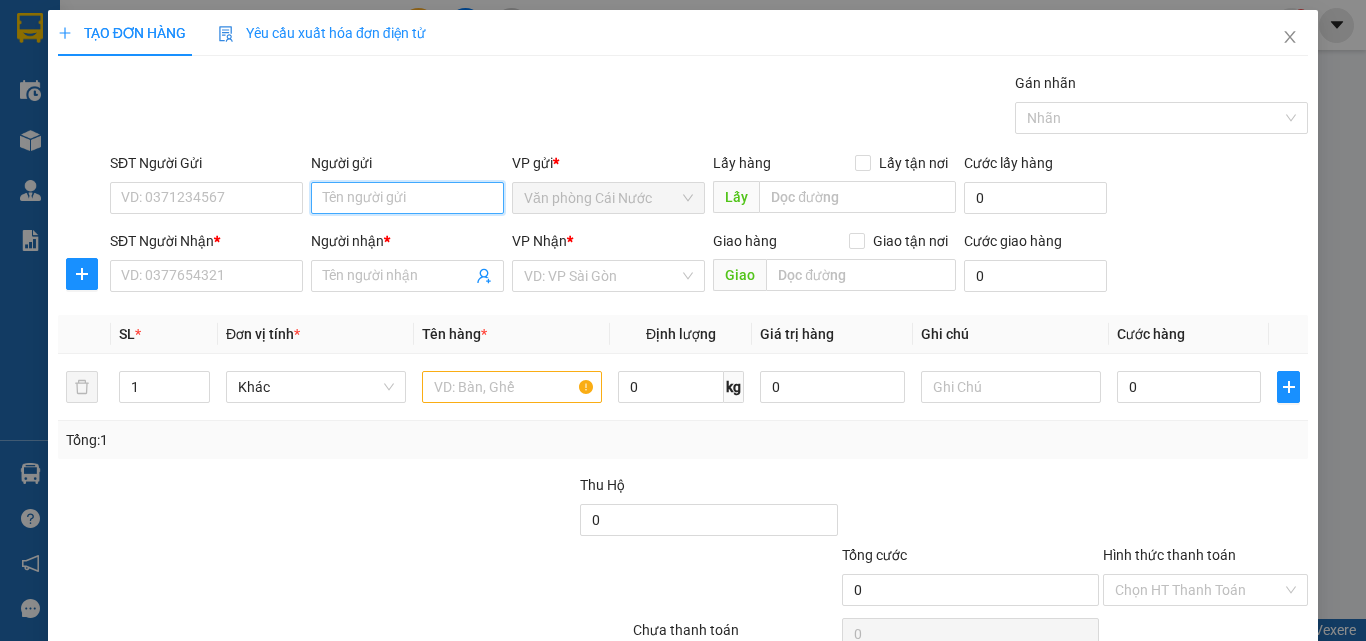 click on "Người gửi" at bounding box center [407, 198] 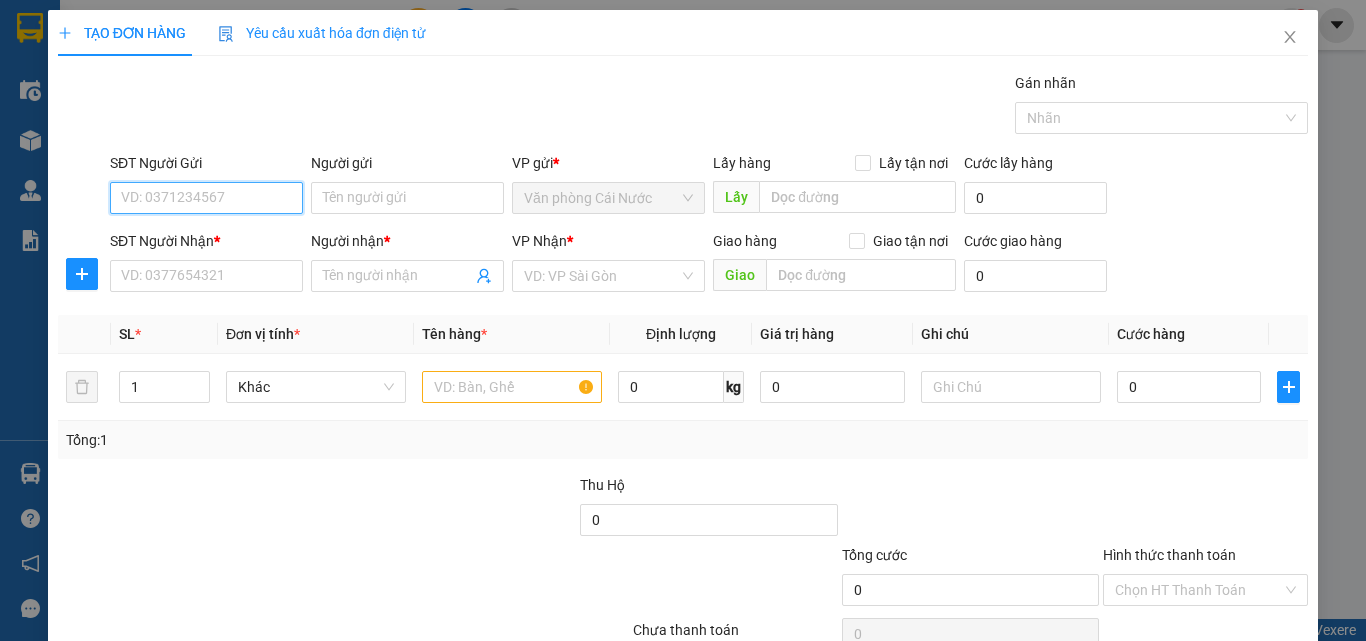 click on "SĐT Người Gửi" at bounding box center (206, 198) 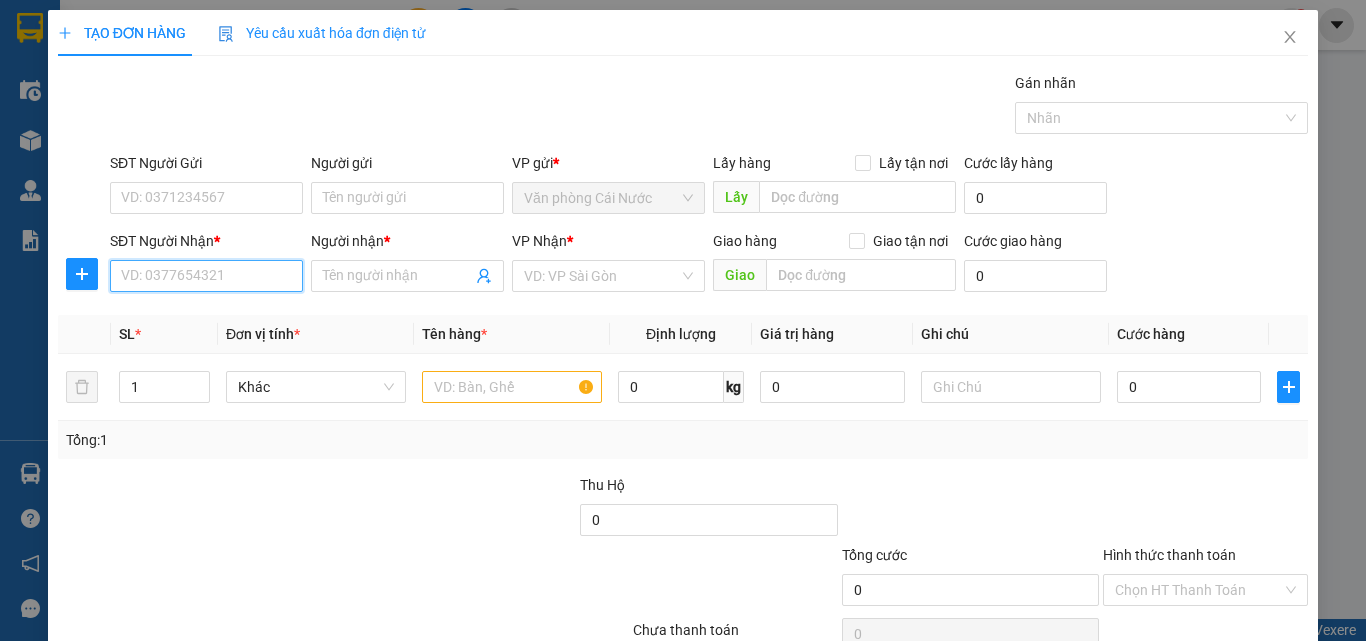 click on "SĐT Người Nhận  *" at bounding box center (206, 276) 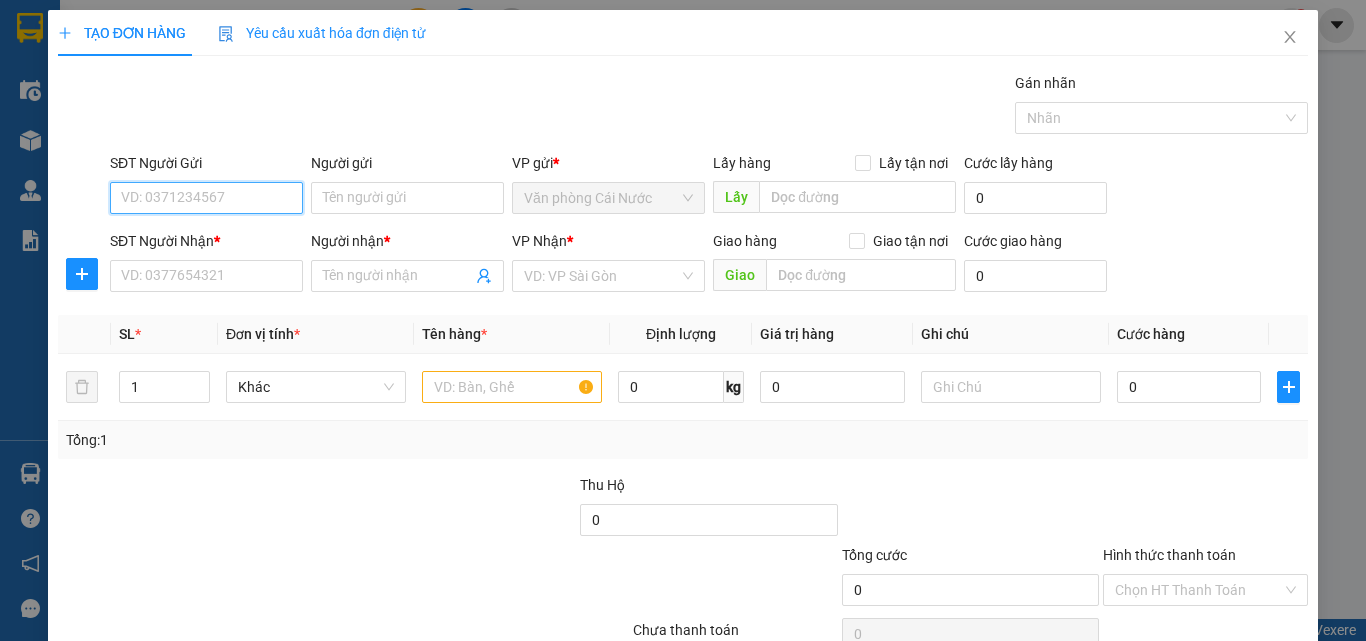 click on "SĐT Người Gửi" at bounding box center (206, 198) 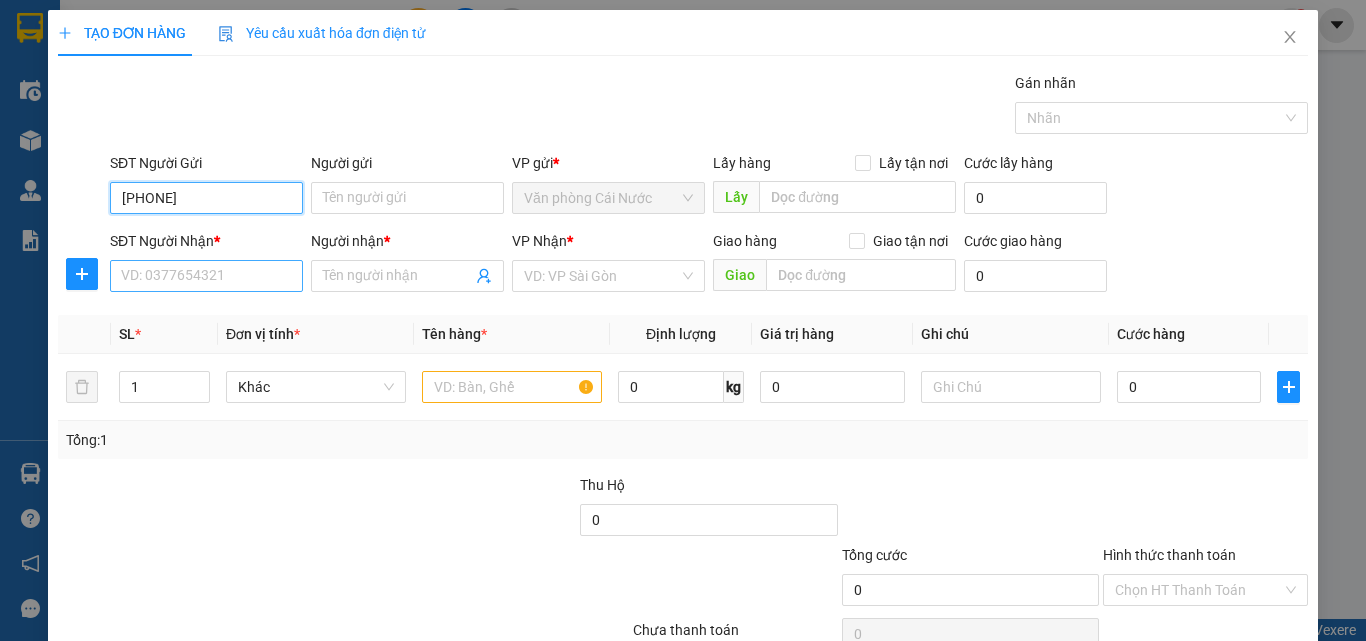 type on "[PHONE]" 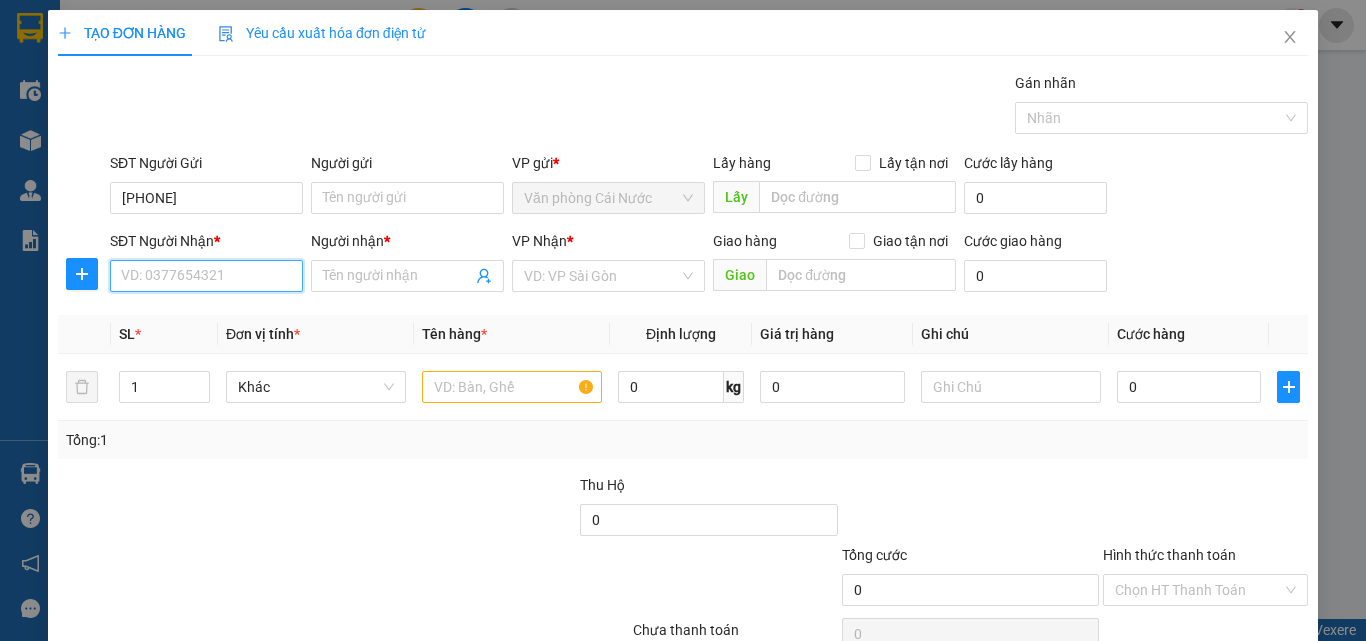 click on "SĐT Người Nhận  *" at bounding box center [206, 276] 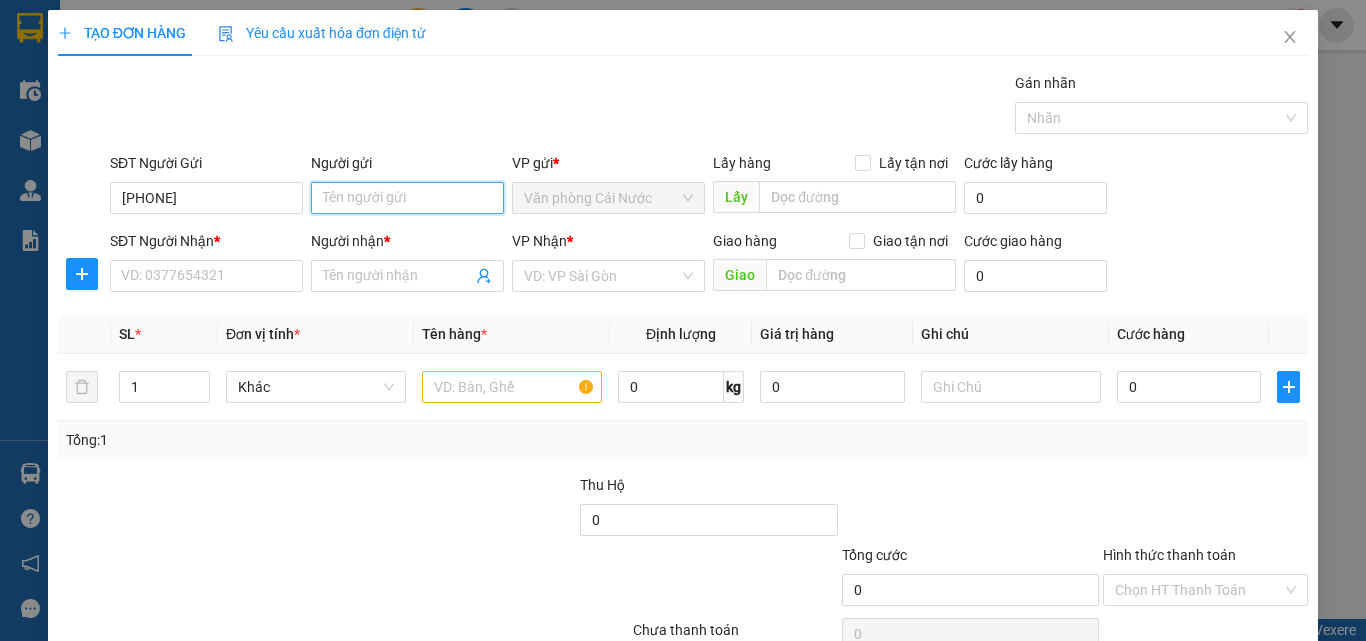 click on "Người gửi" at bounding box center [407, 198] 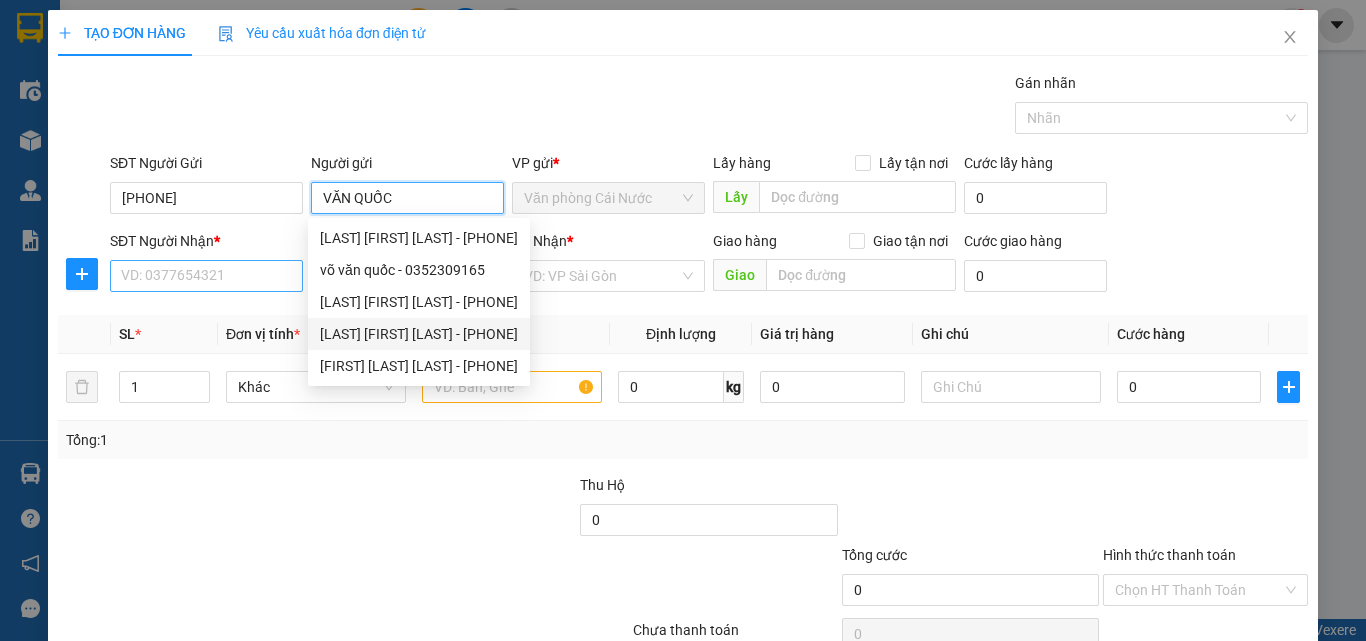 type on "VĂN QUỐC" 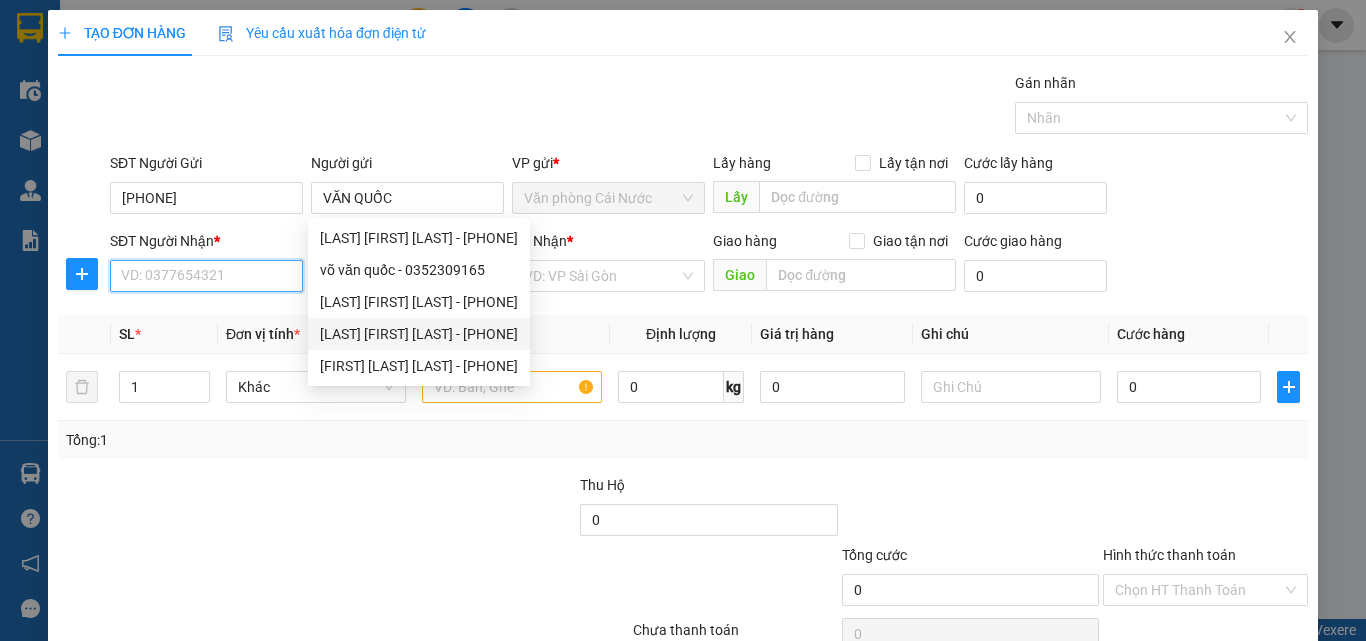 click on "SĐT Người Nhận  *" at bounding box center [206, 276] 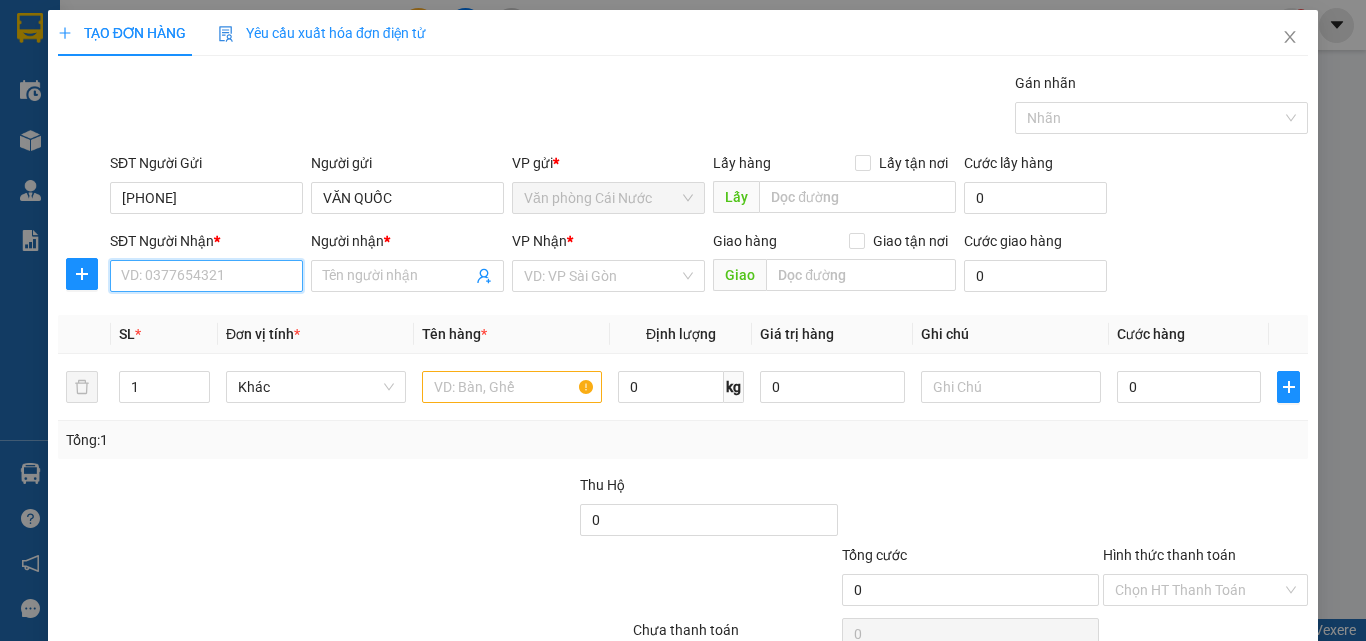 click on "SĐT Người Nhận  *" at bounding box center [206, 276] 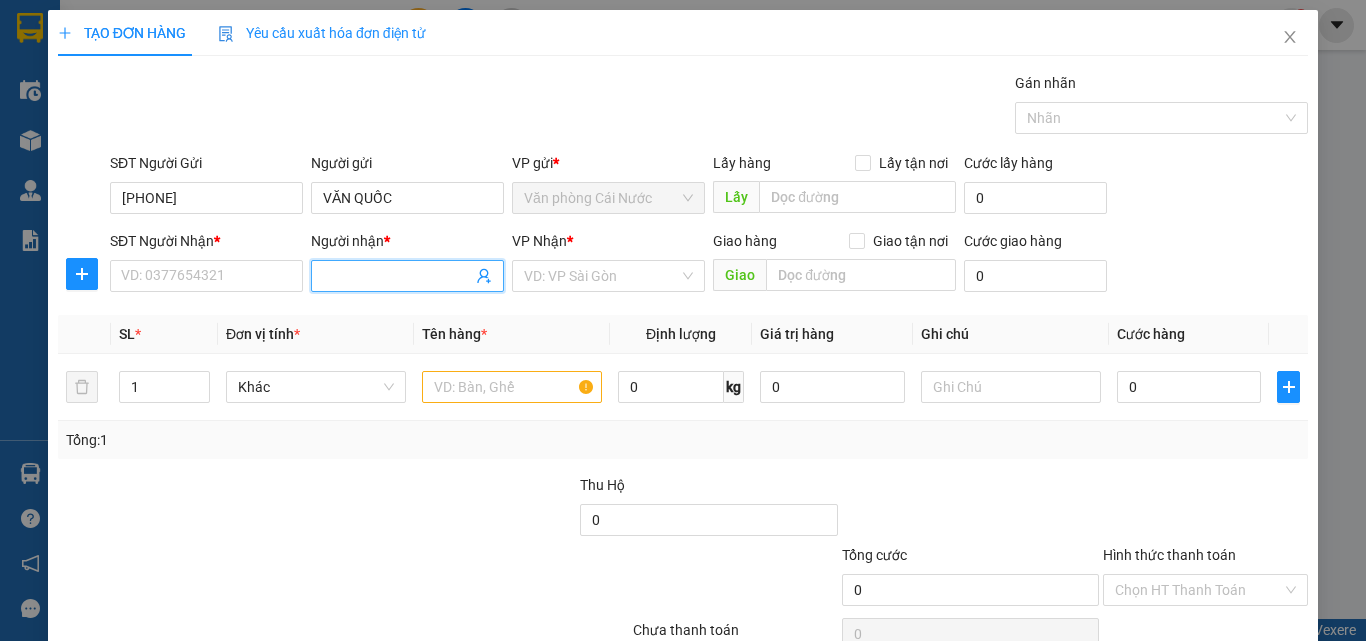 click on "Người nhận  *" at bounding box center (397, 276) 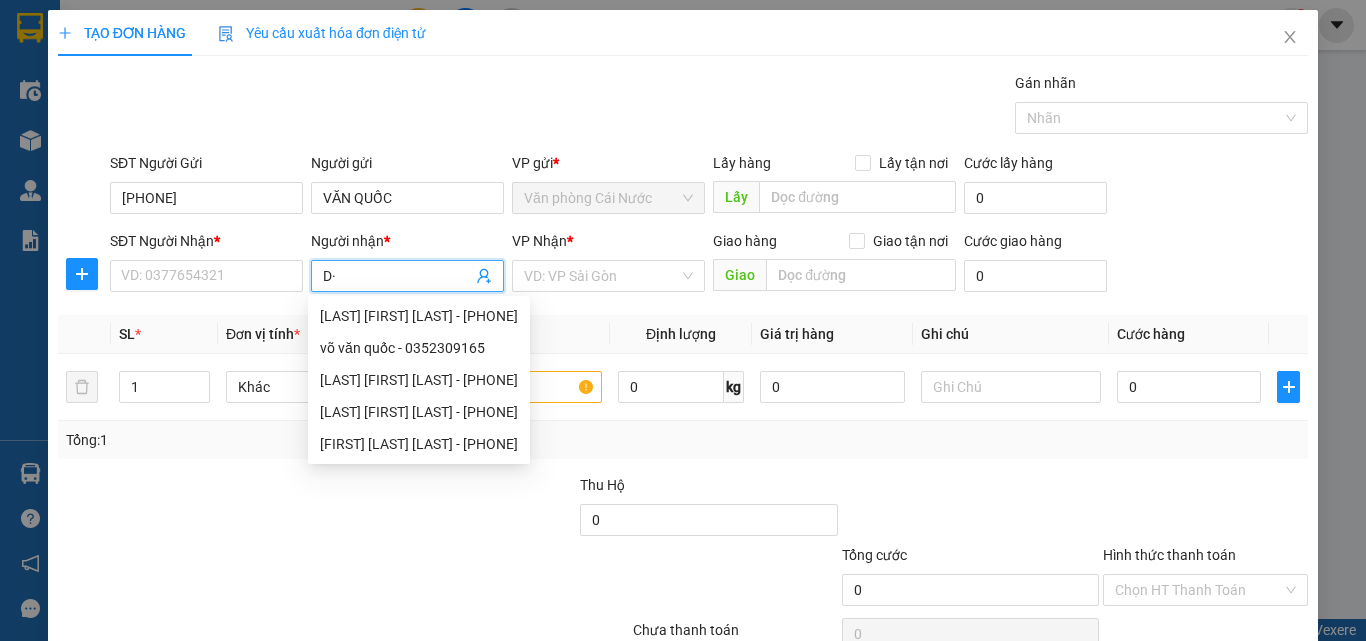 type on "D" 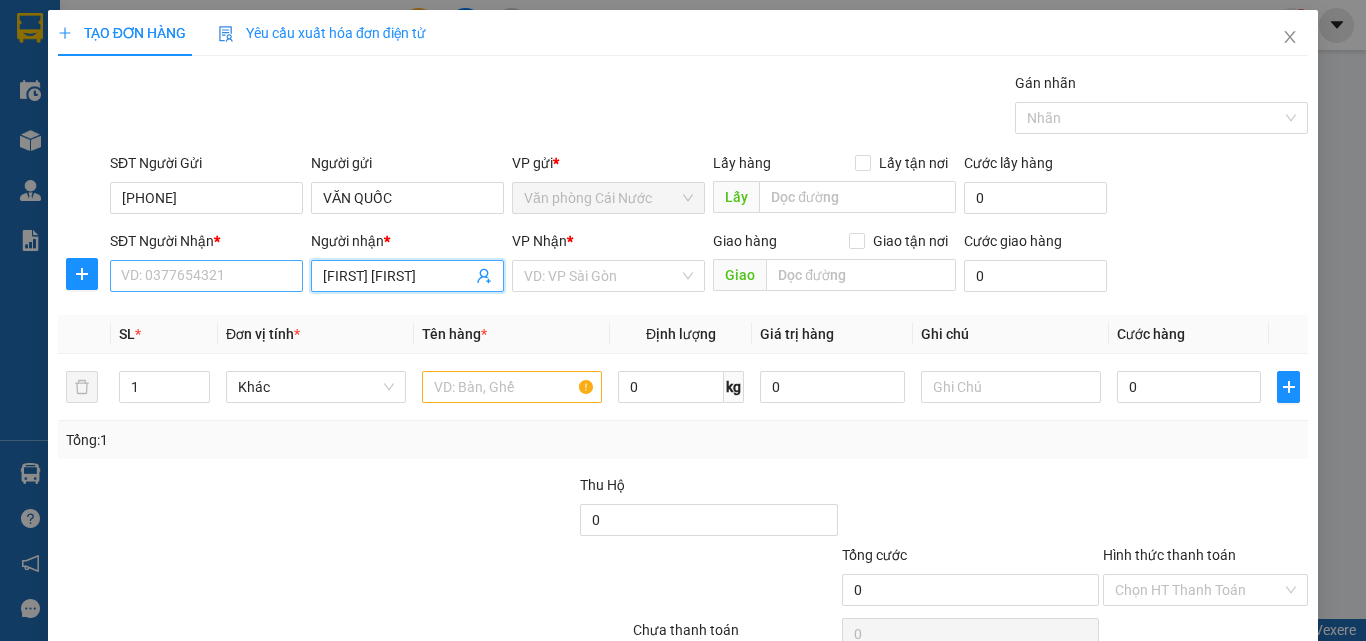 type on "[FIRST] [FIRST]" 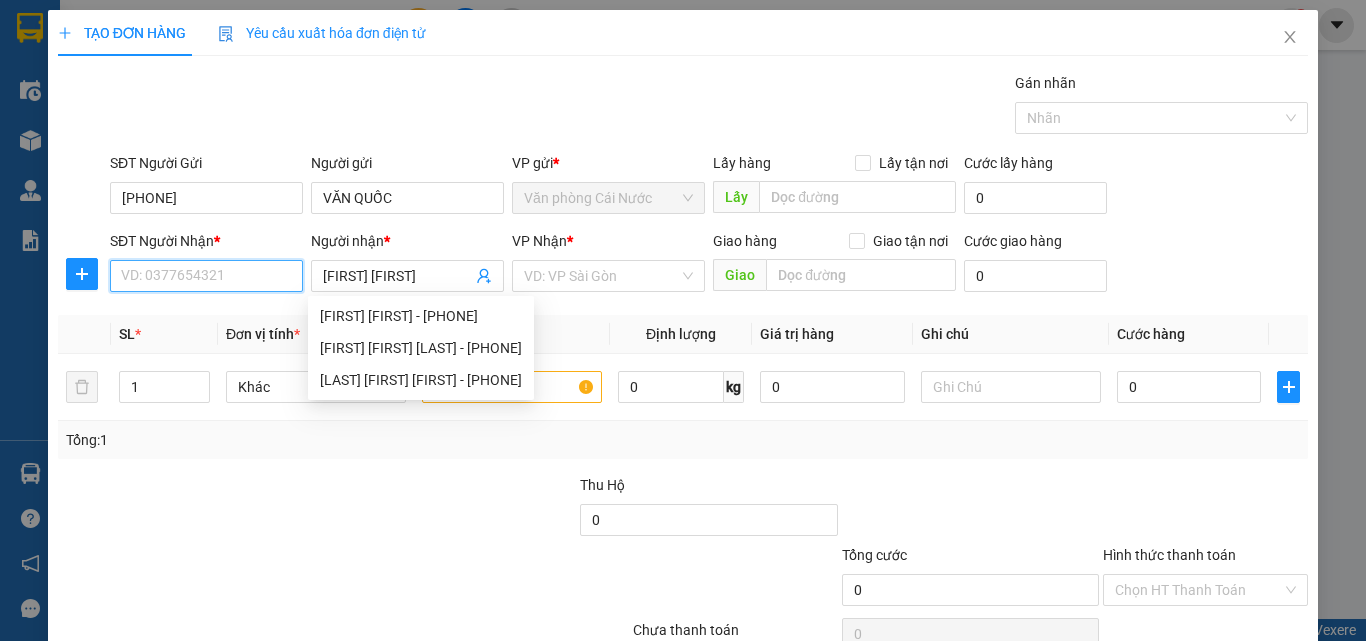 click on "SĐT Người Nhận  *" at bounding box center [206, 276] 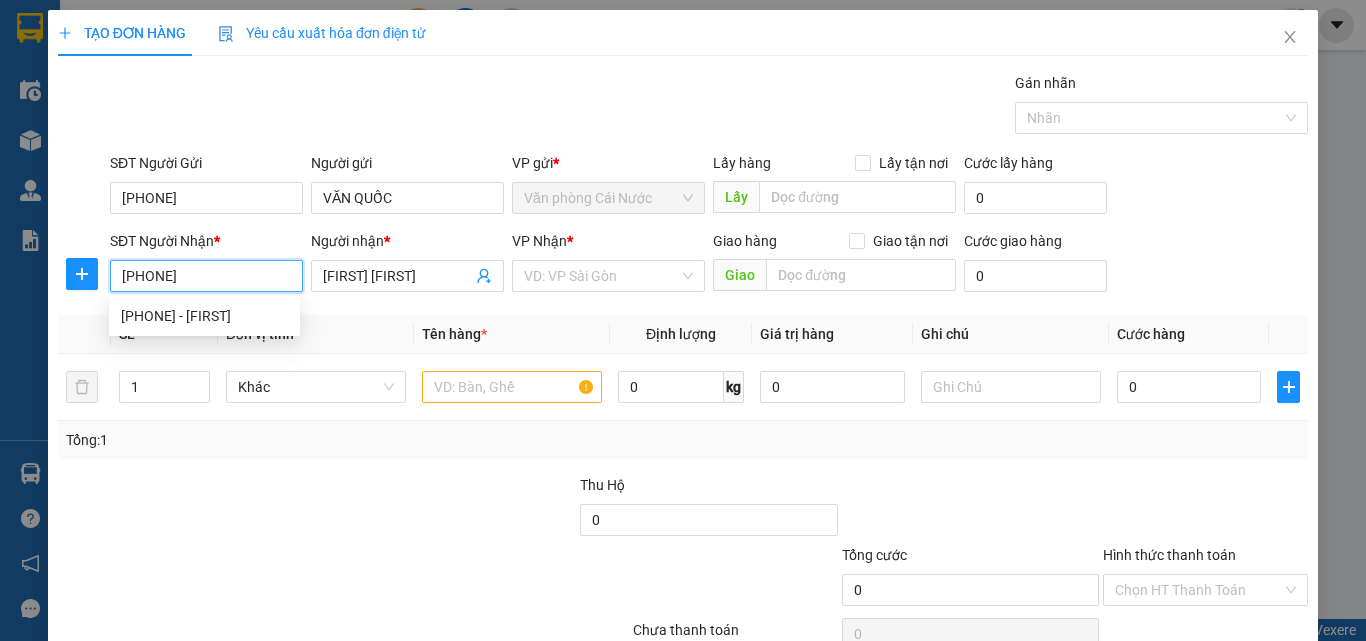type on "0792079381" 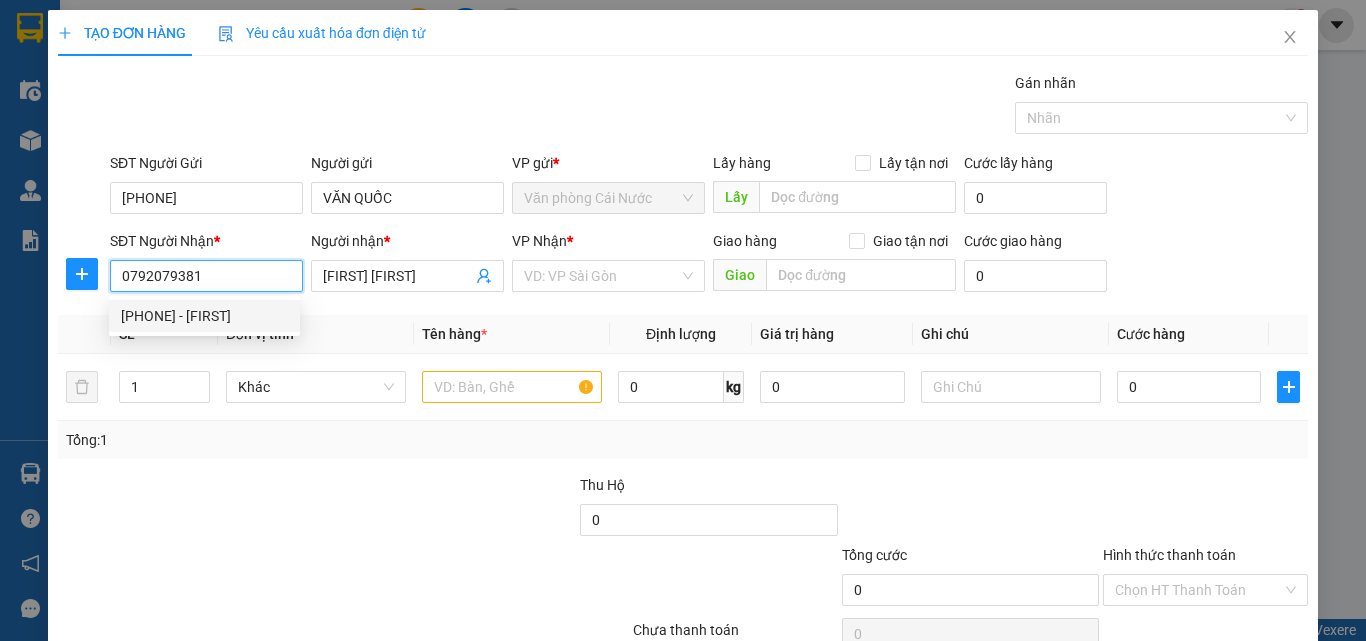 click on "[PHONE] - [FIRST]" at bounding box center (204, 316) 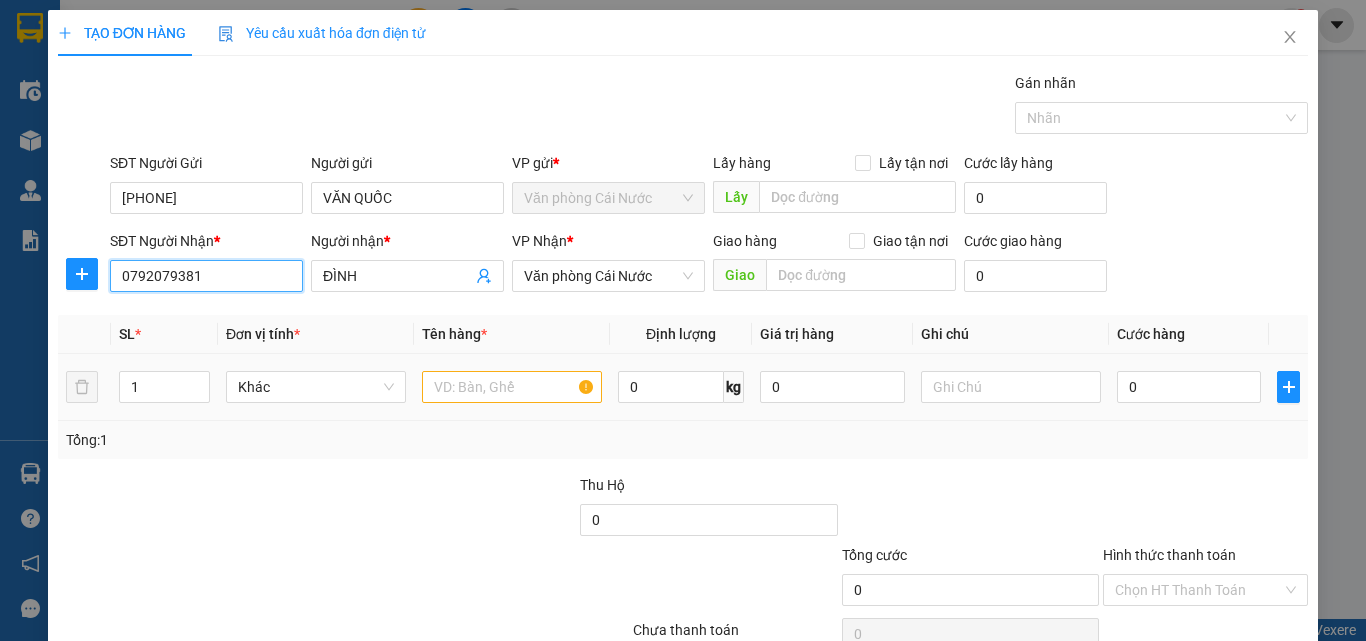 type on "0792079381" 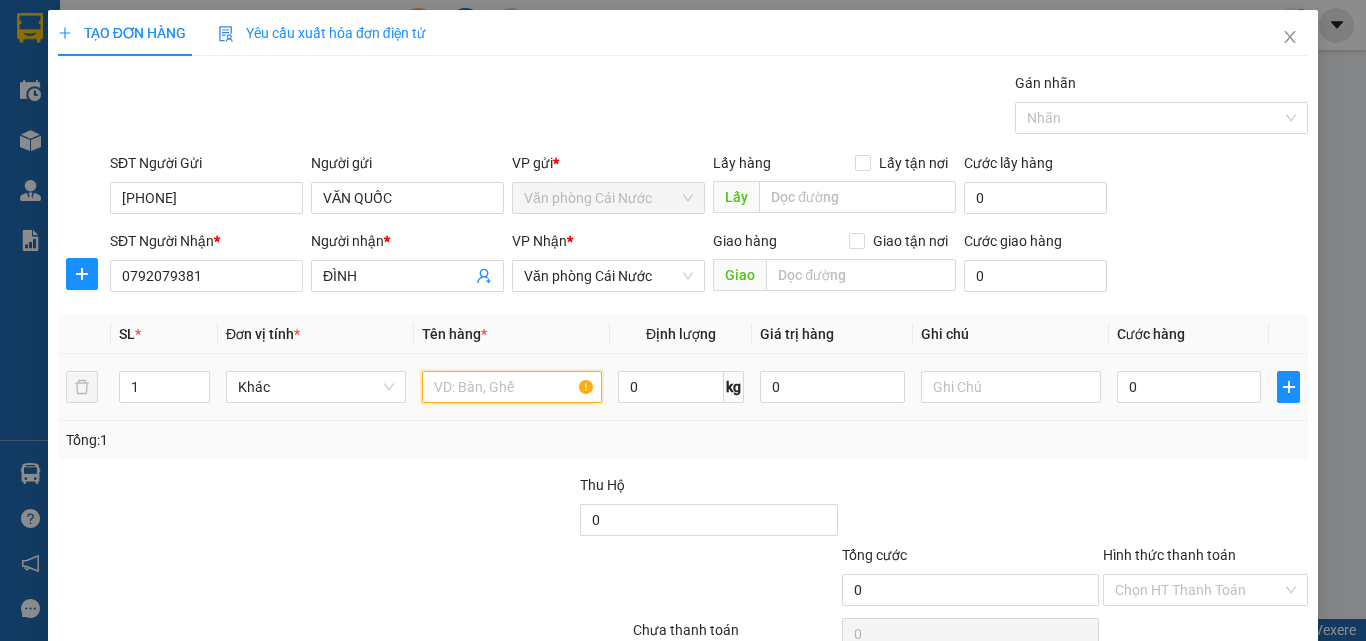 click at bounding box center [512, 387] 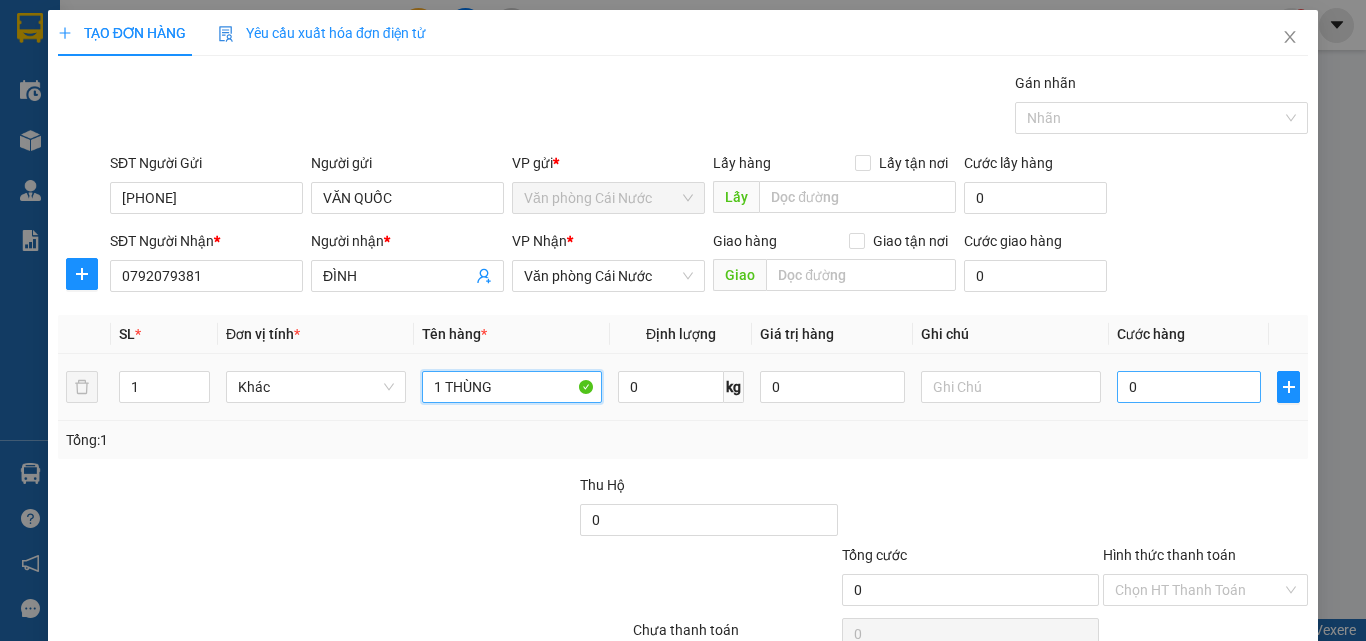 type on "1 THÙNG" 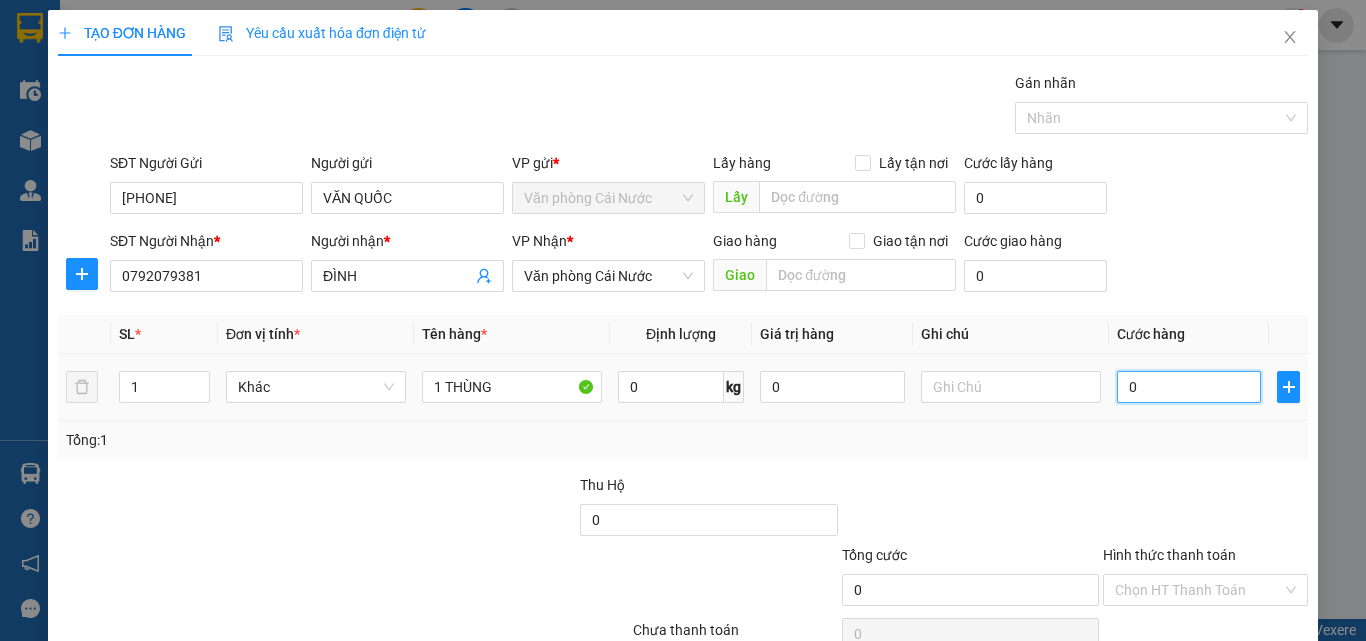 click on "0" at bounding box center [1189, 387] 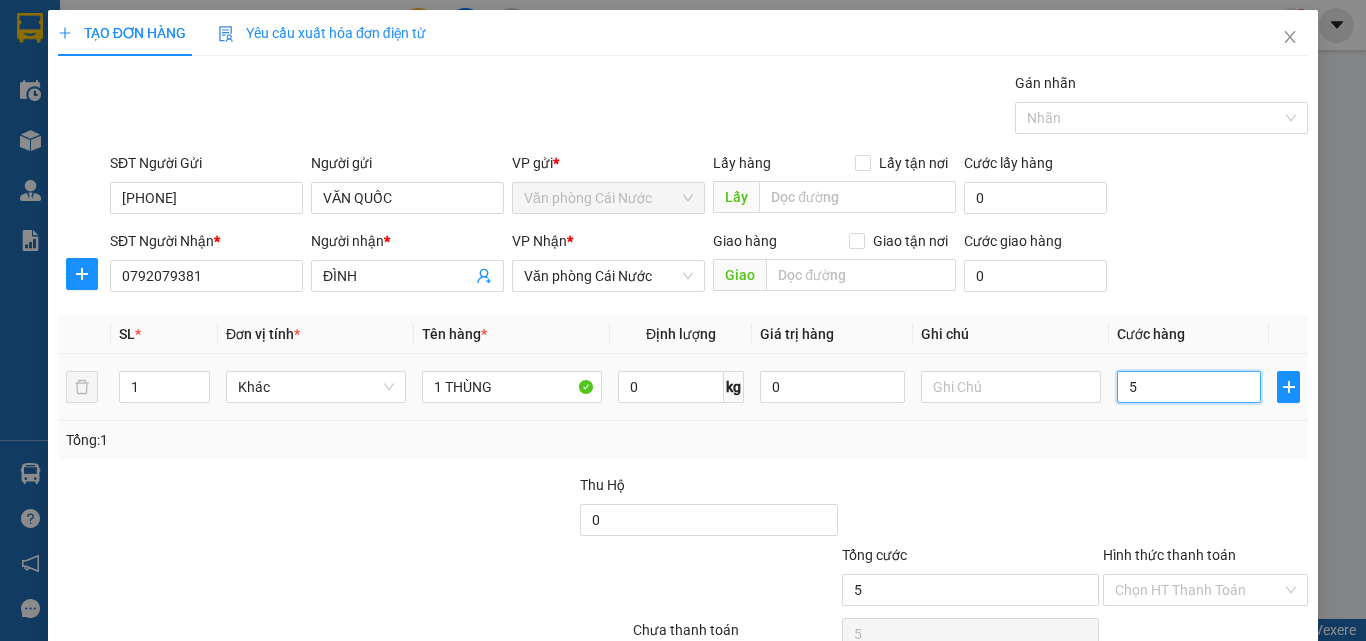 type on "50" 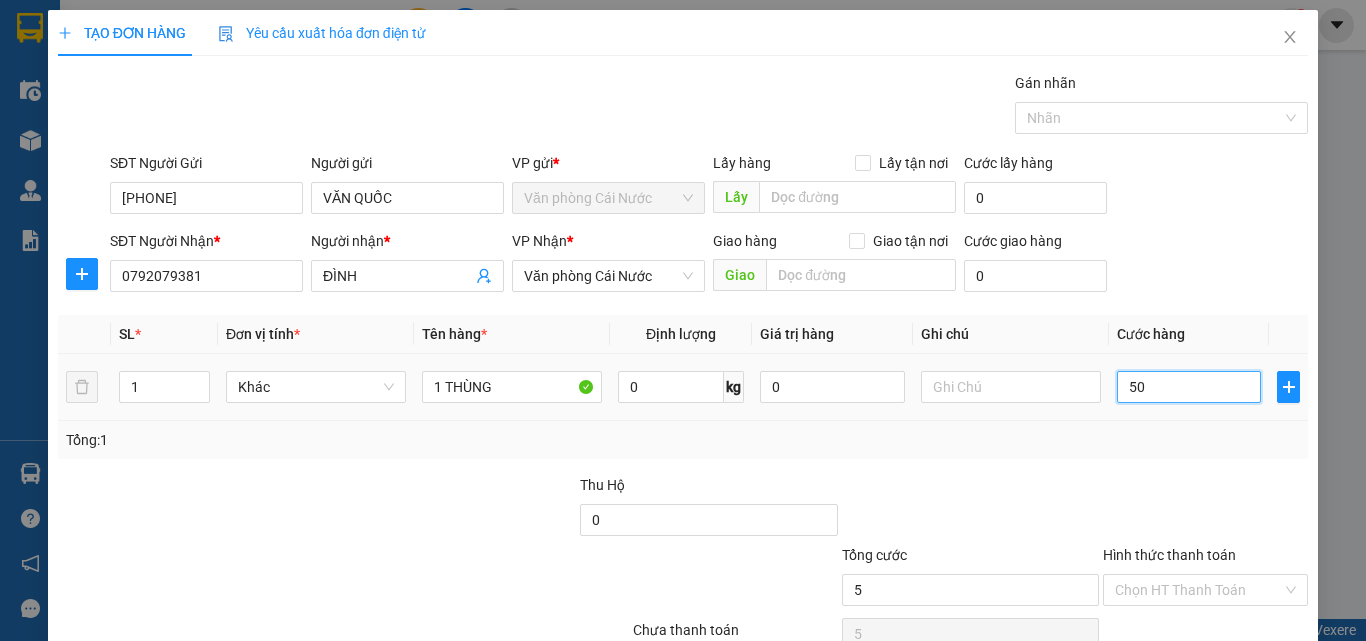 type on "50" 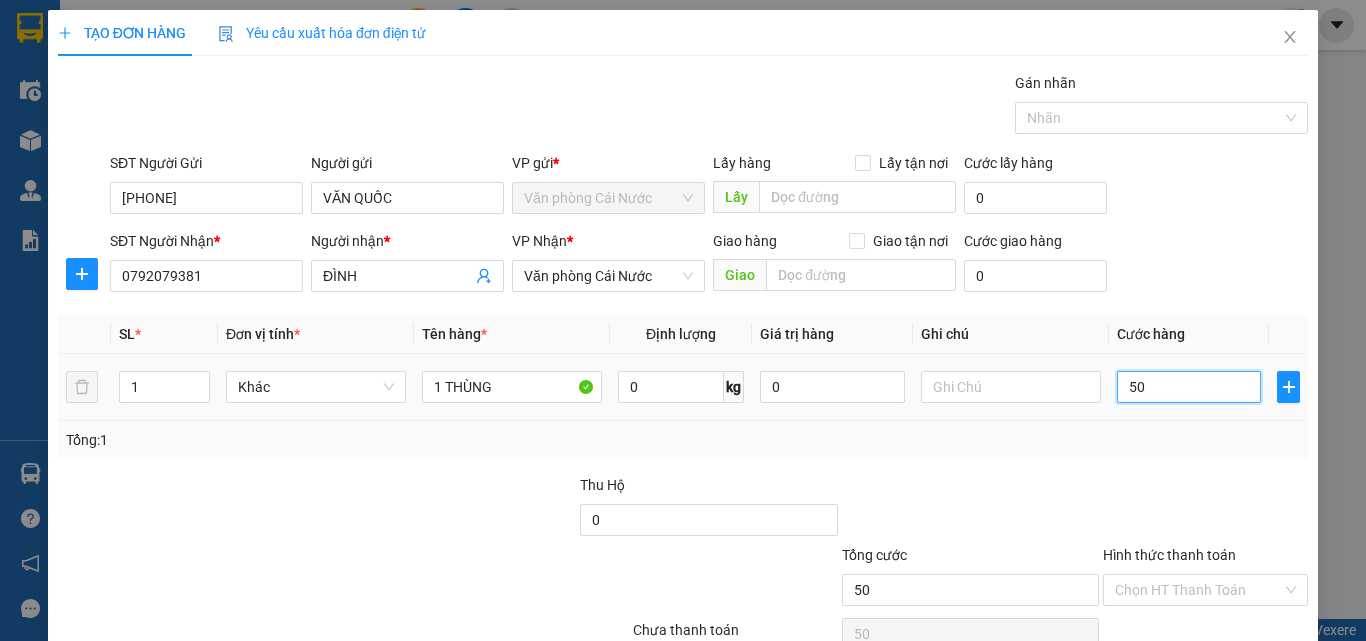 type on "5" 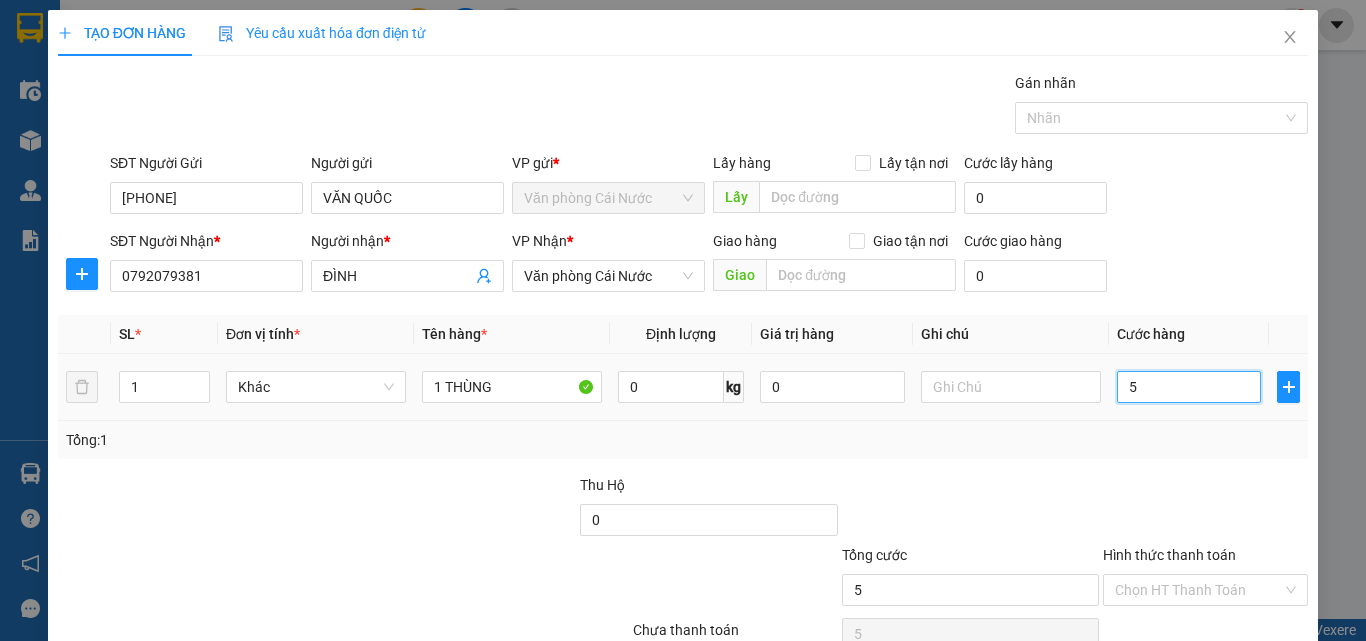 type on "0" 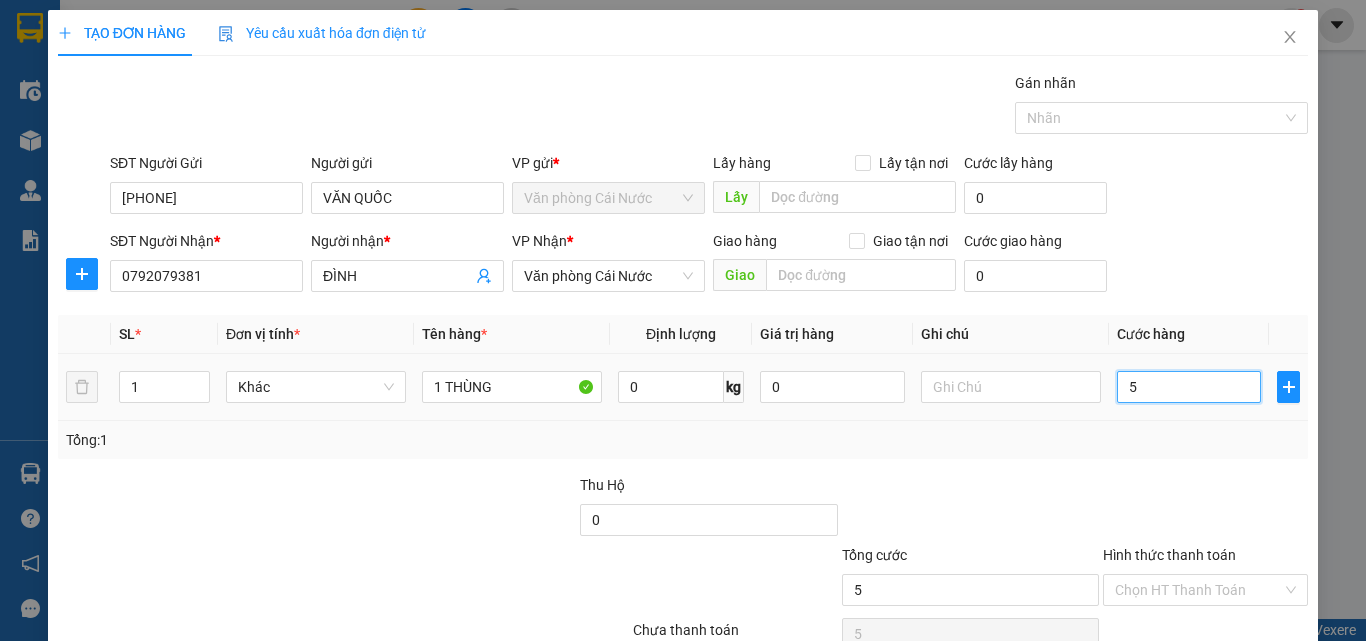 type on "0" 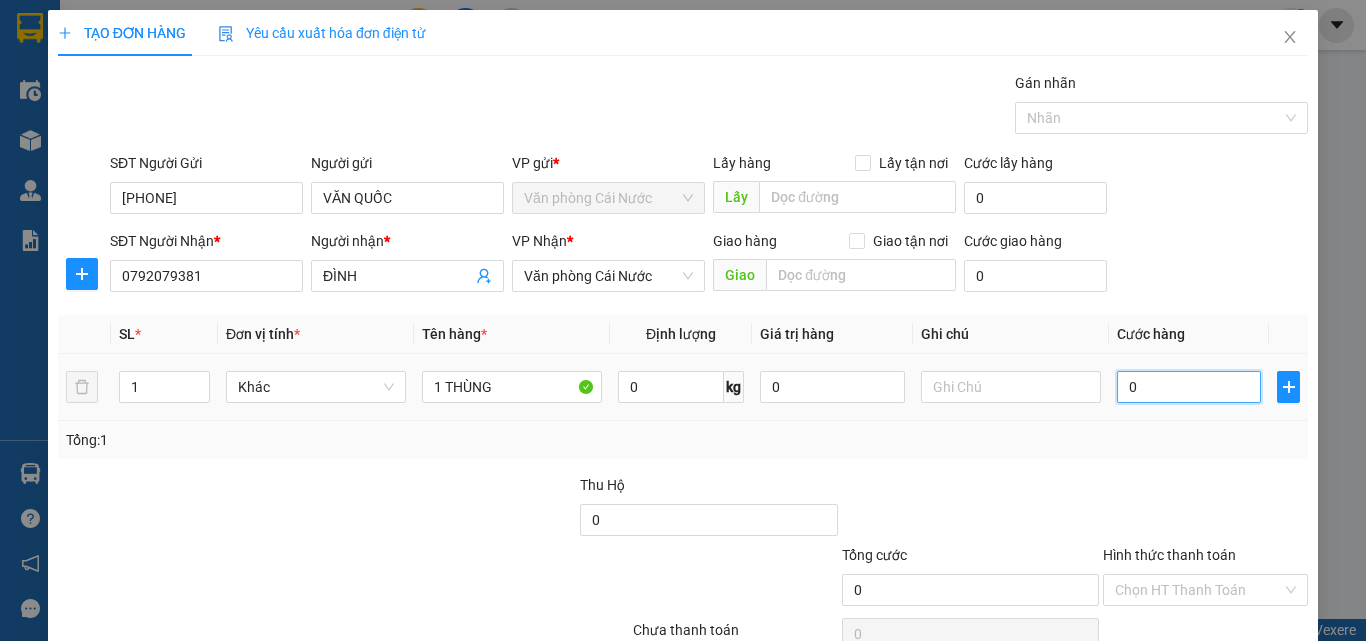 type on "04" 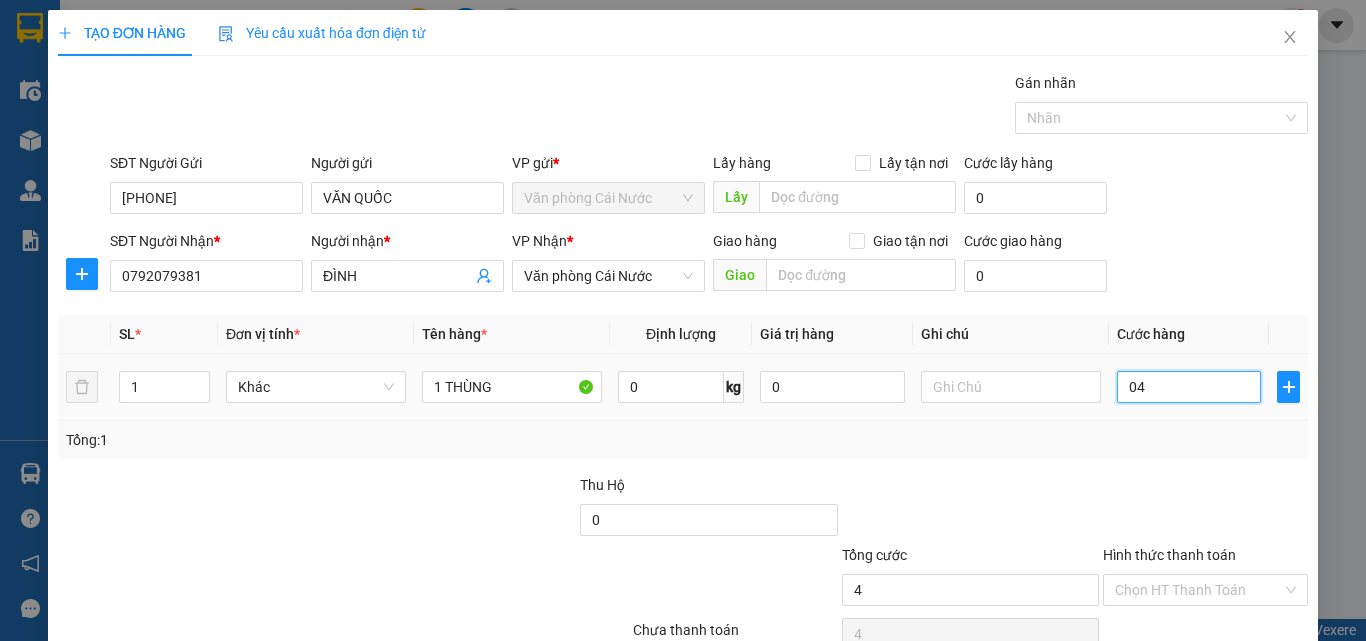 type on "040" 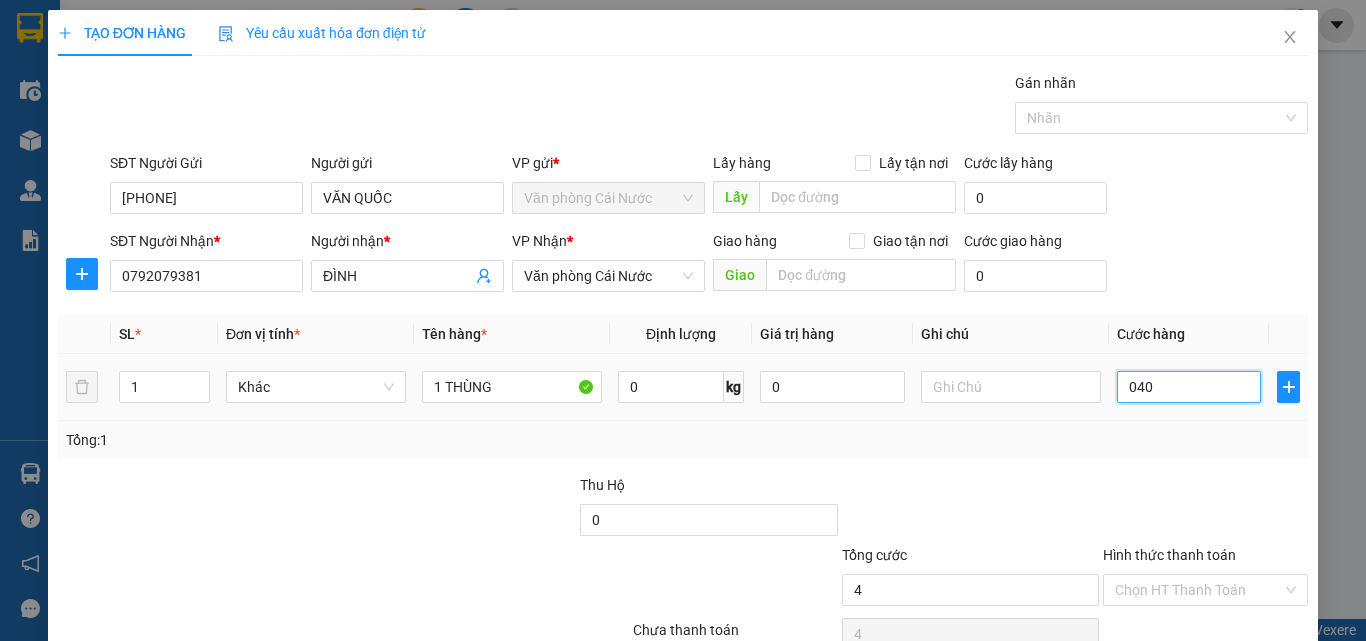 type on "40" 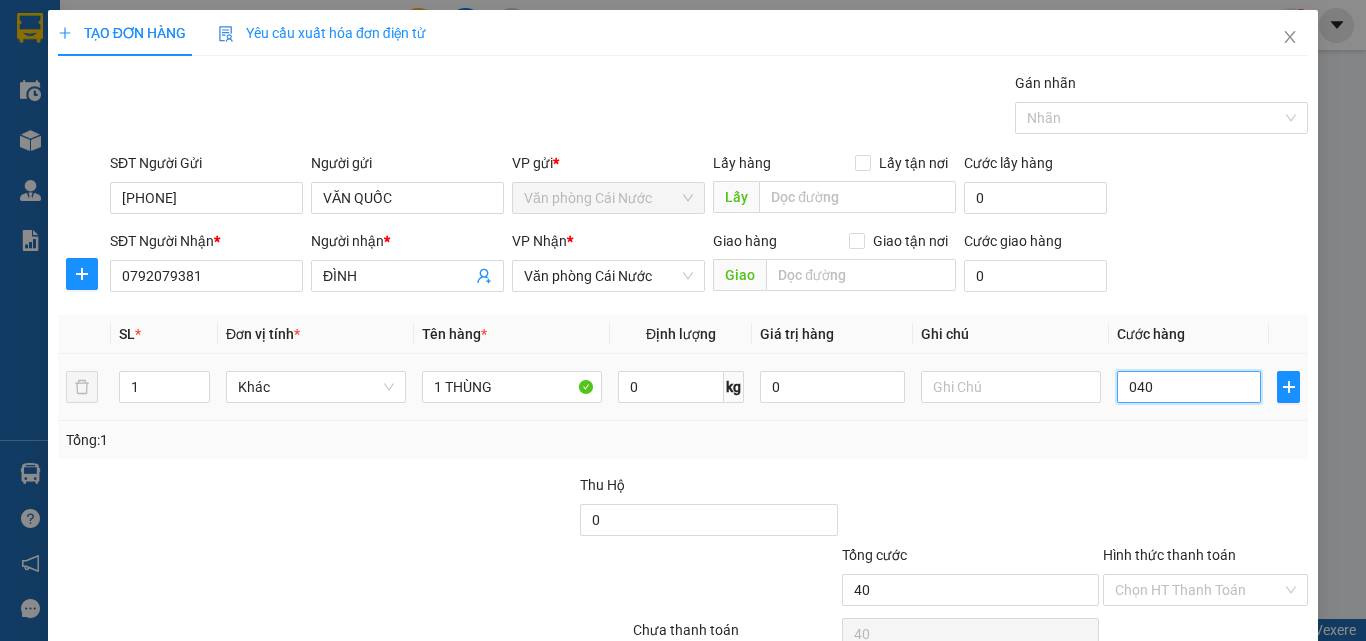 scroll, scrollTop: 99, scrollLeft: 0, axis: vertical 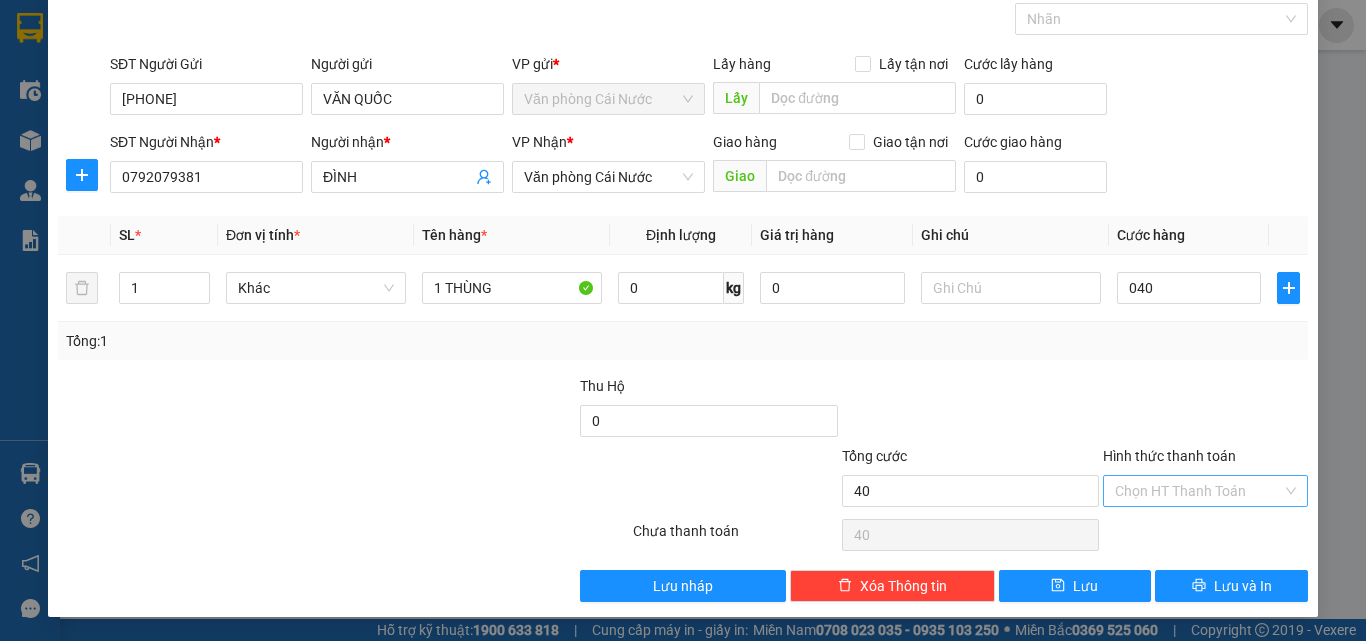 type on "40.000" 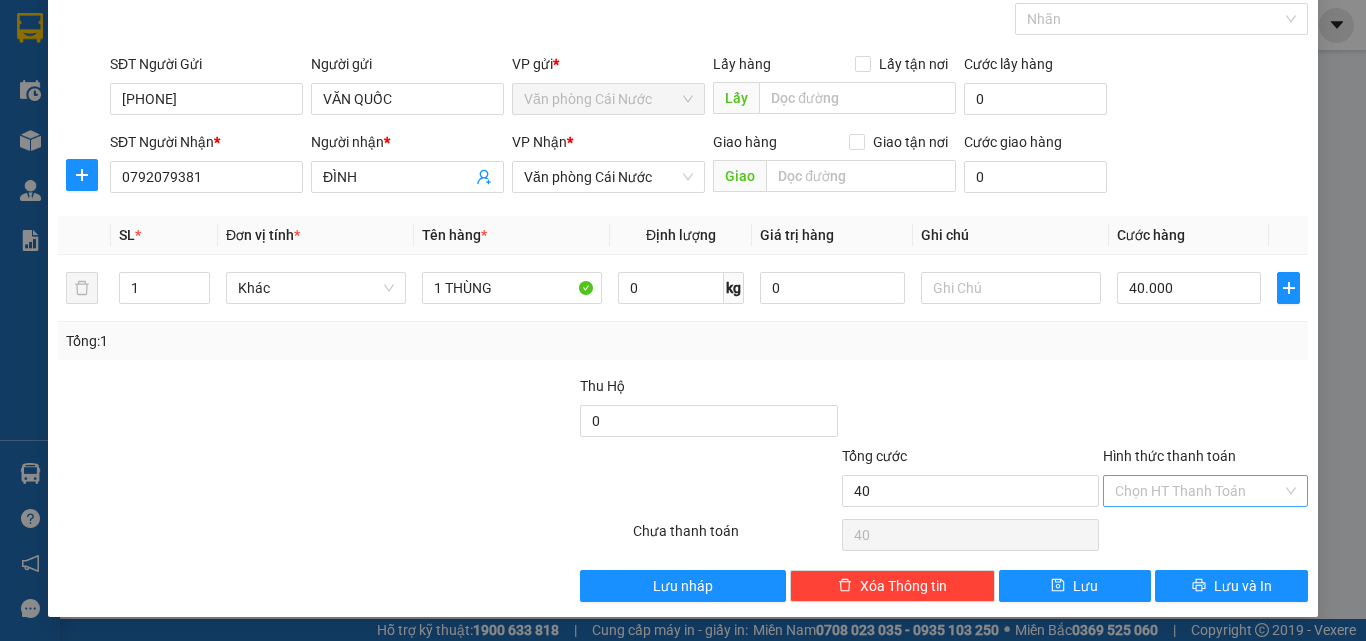 type on "40.000" 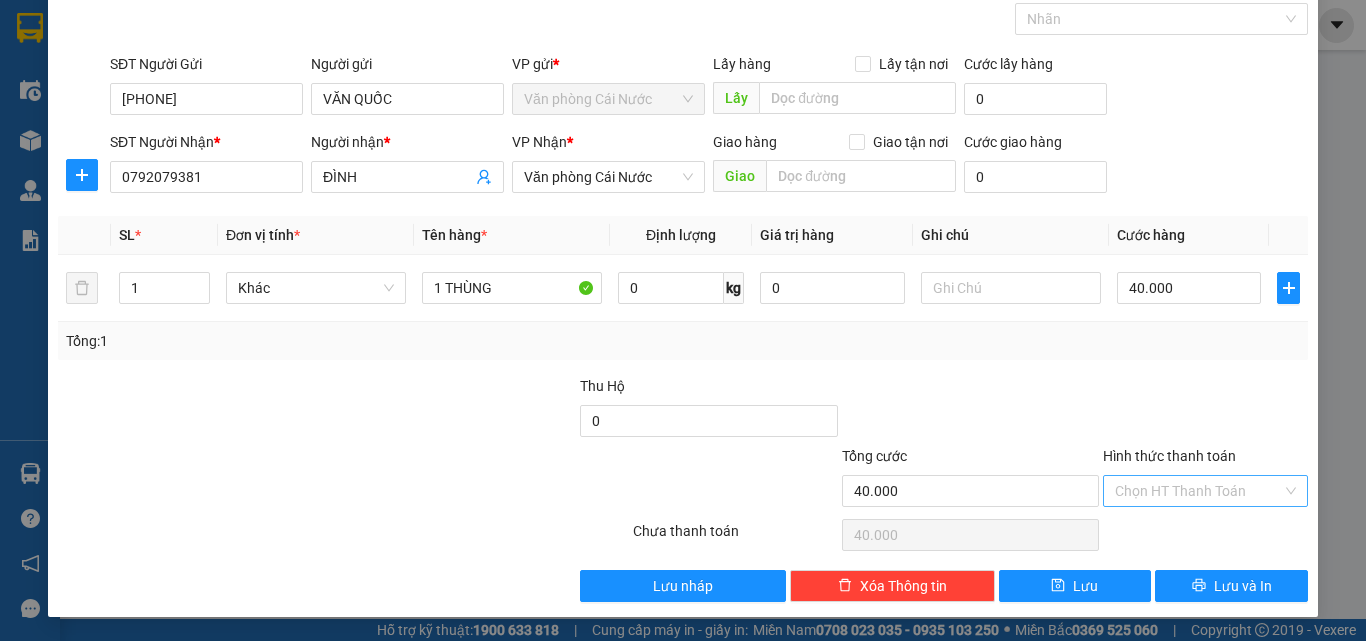 click on "Hình thức thanh toán" at bounding box center [1198, 491] 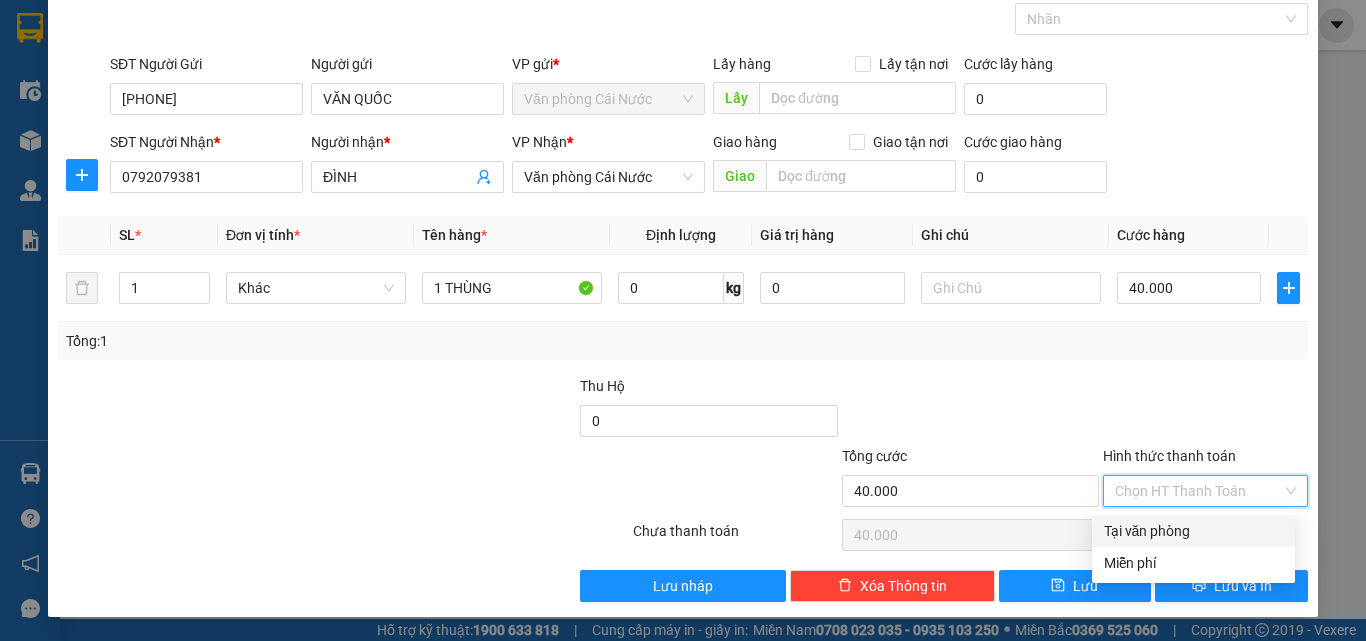 click on "Tại văn phòng" at bounding box center (1193, 531) 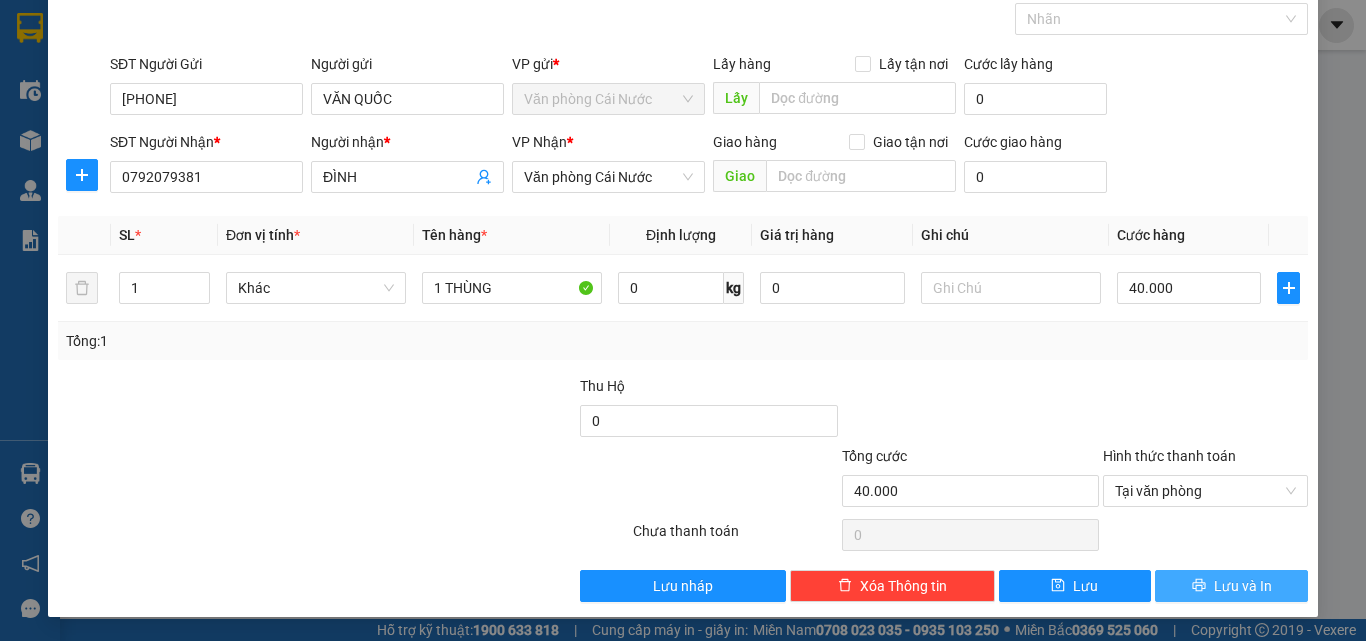 click on "Lưu và In" at bounding box center [1243, 586] 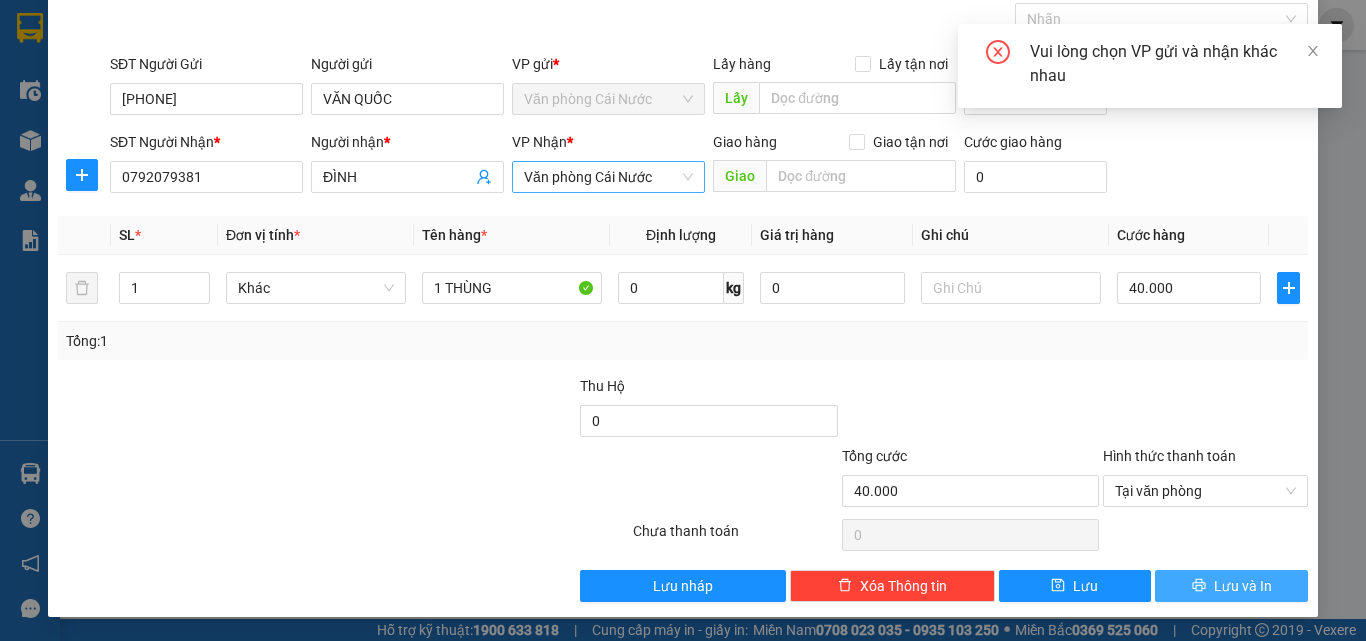 click on "Văn phòng Cái Nước" at bounding box center [608, 177] 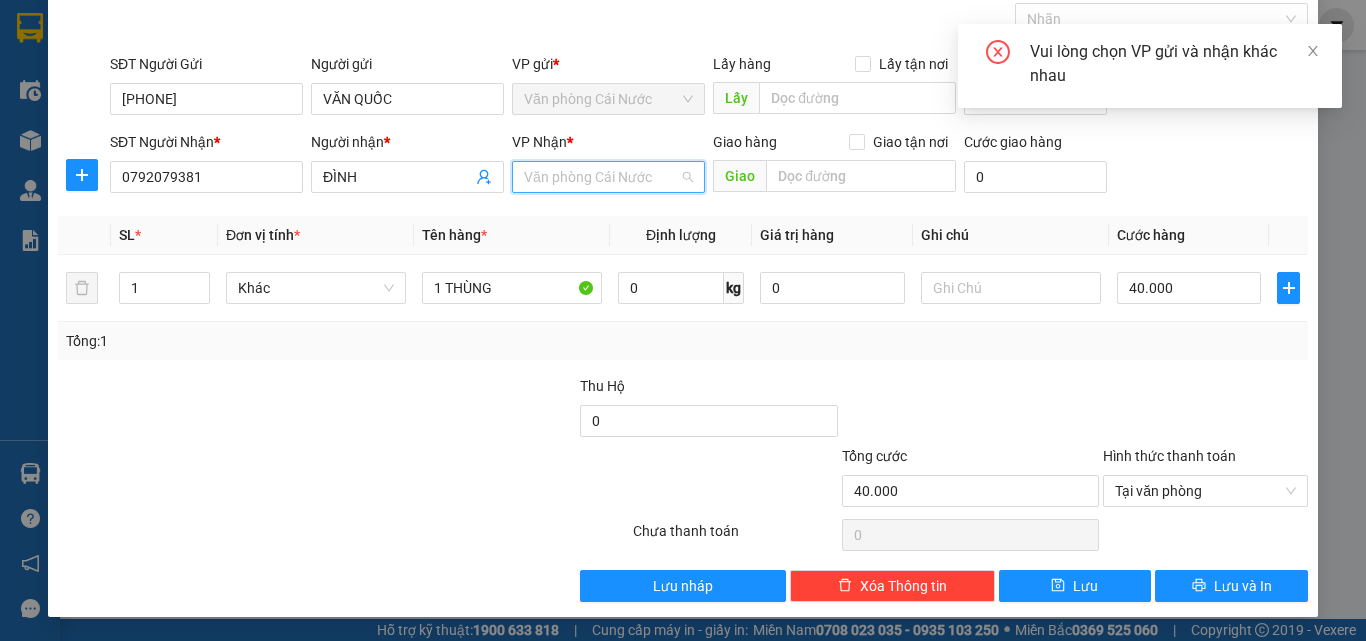 scroll, scrollTop: 96, scrollLeft: 0, axis: vertical 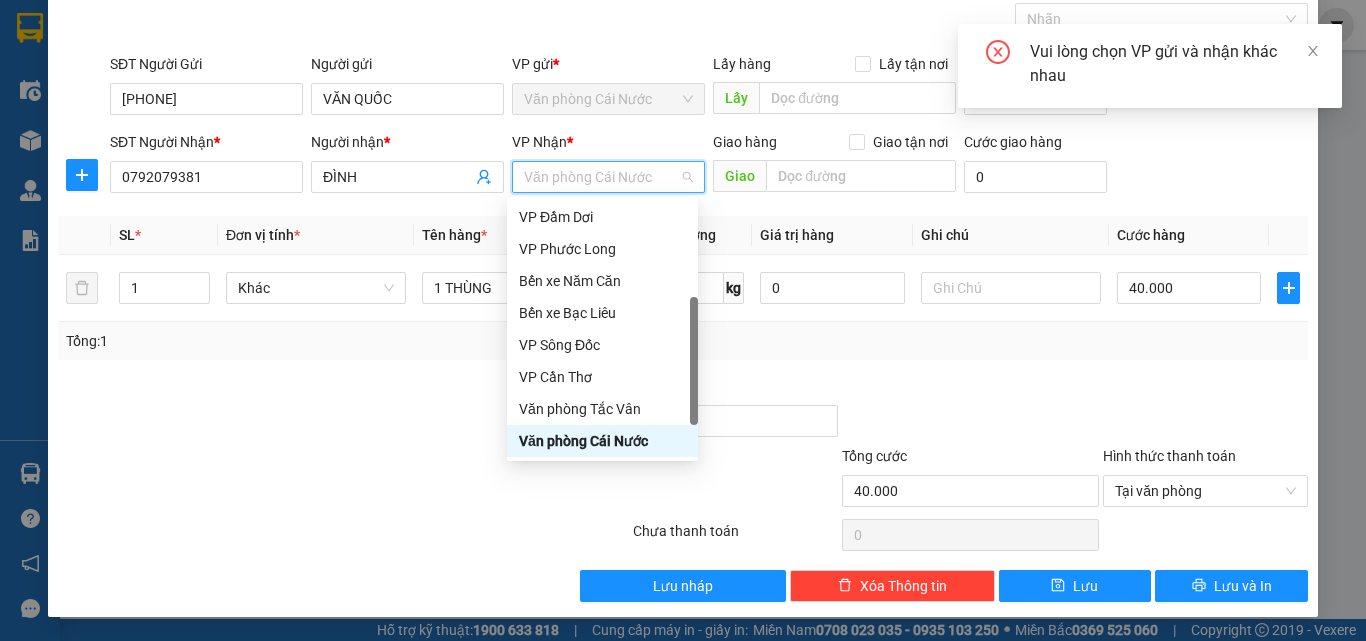 click on "Văn phòng Cái Nước" at bounding box center [608, 177] 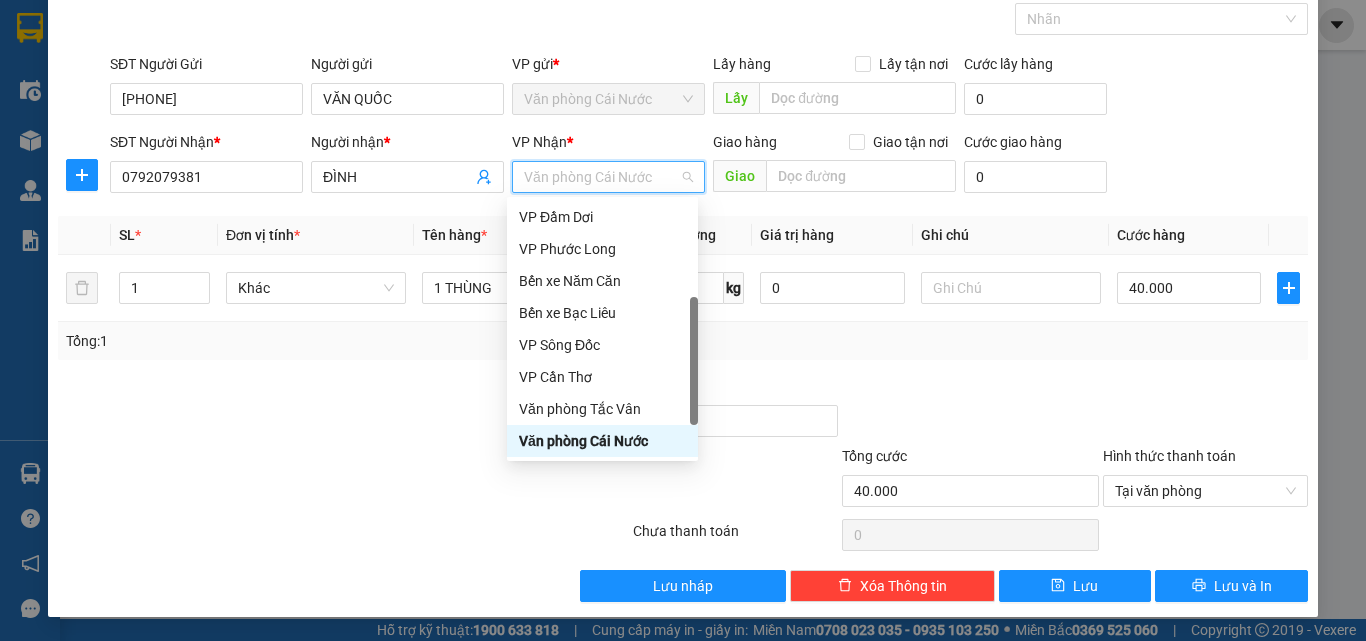 click on "Văn phòng Cái Nước" at bounding box center (608, 177) 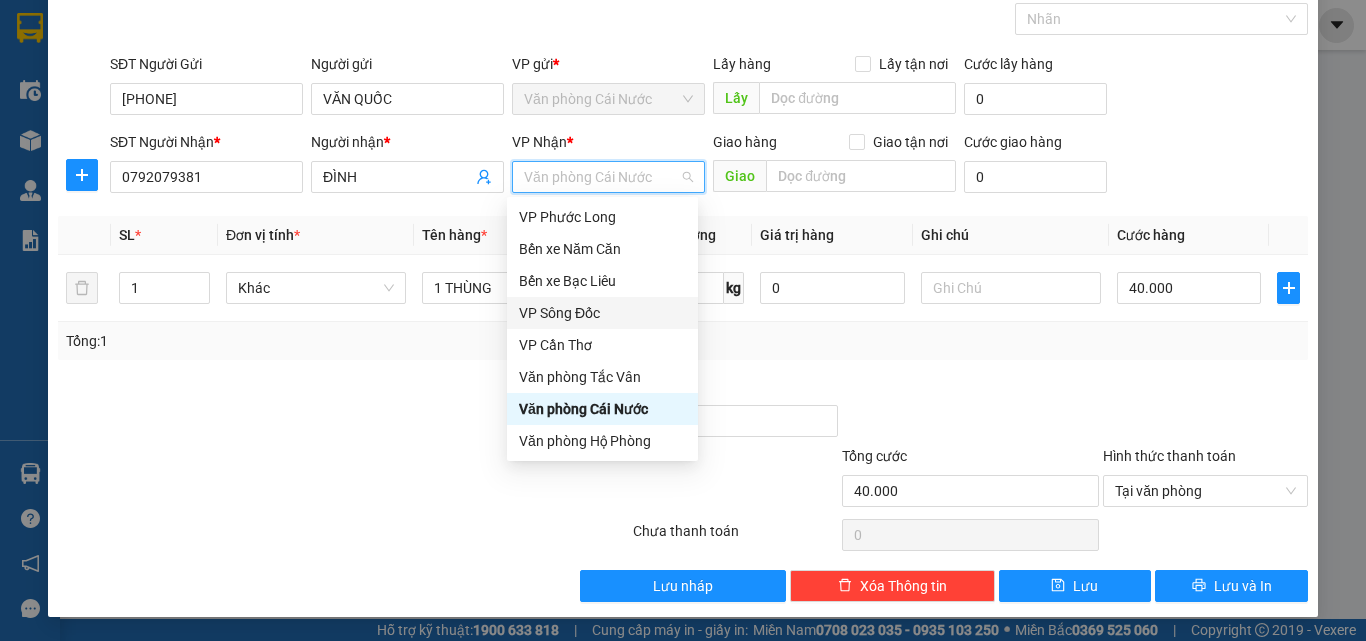 scroll, scrollTop: 0, scrollLeft: 0, axis: both 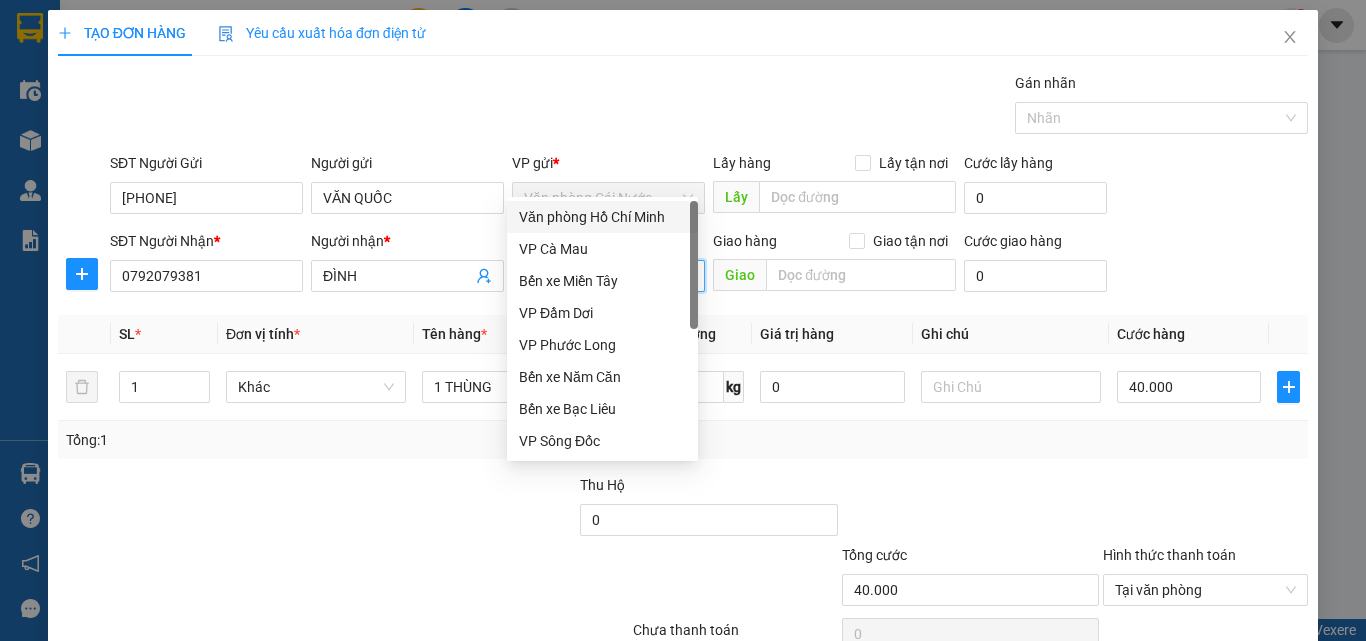 click on "Văn phòng Hồ Chí Minh" at bounding box center (602, 217) 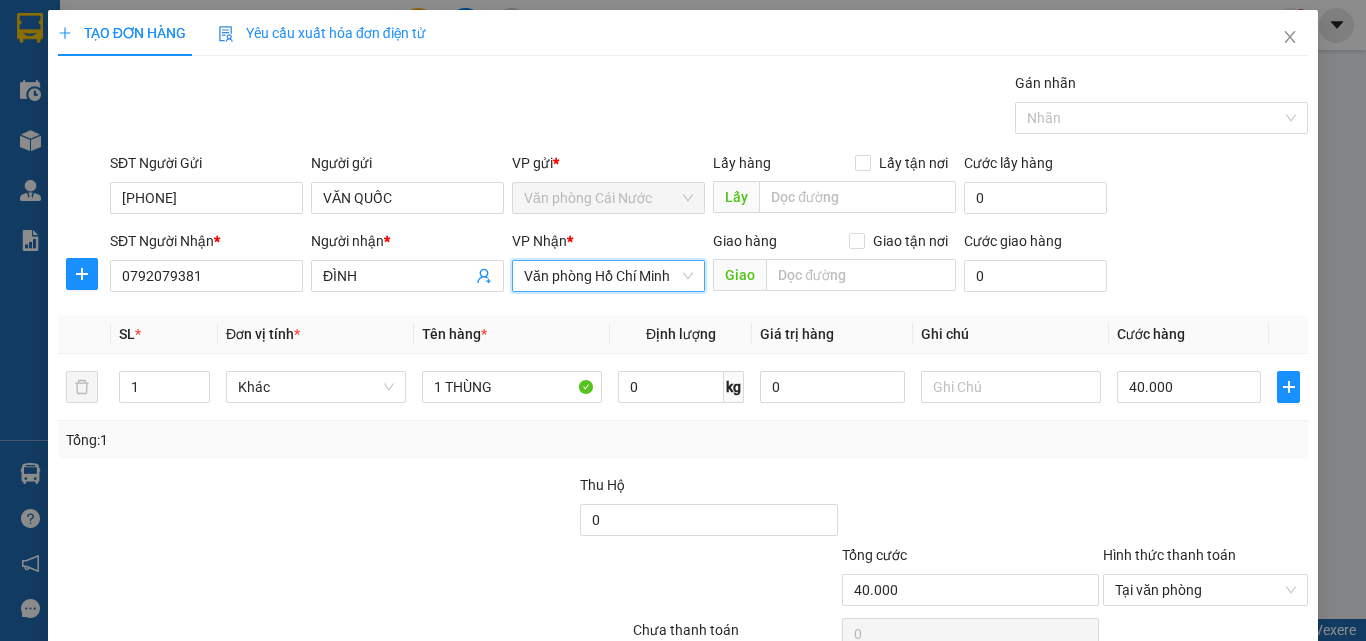 scroll, scrollTop: 99, scrollLeft: 0, axis: vertical 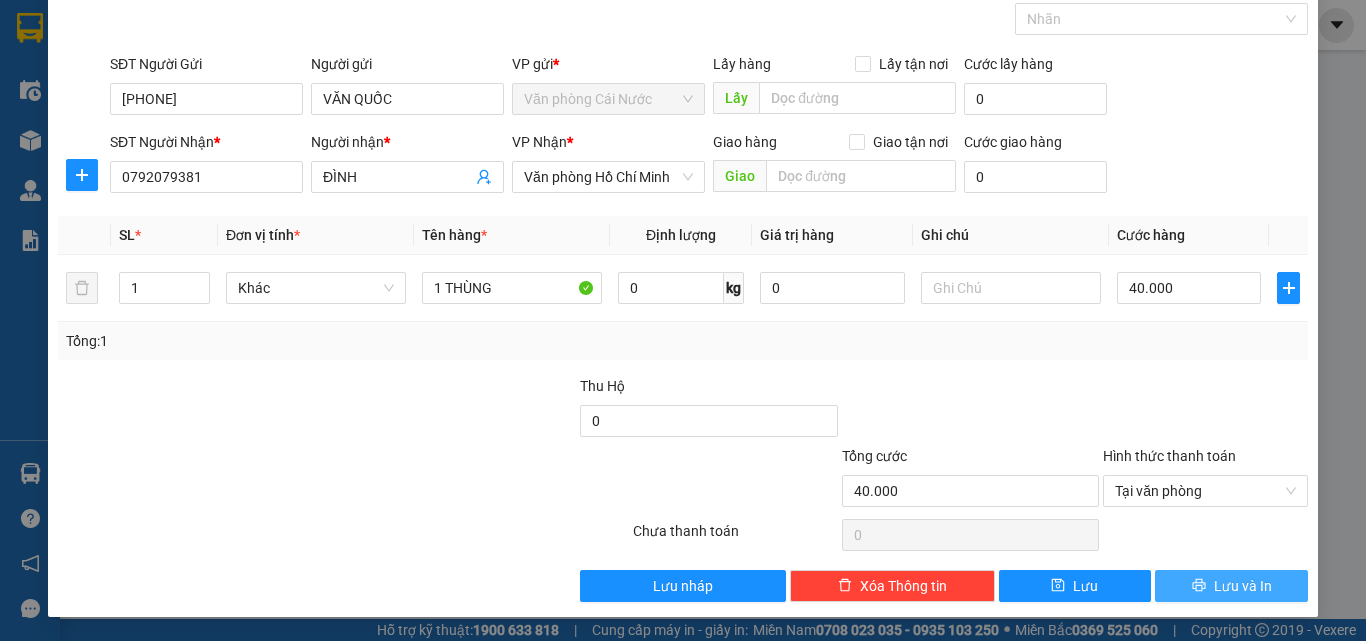 click on "Lưu và In" at bounding box center [1243, 586] 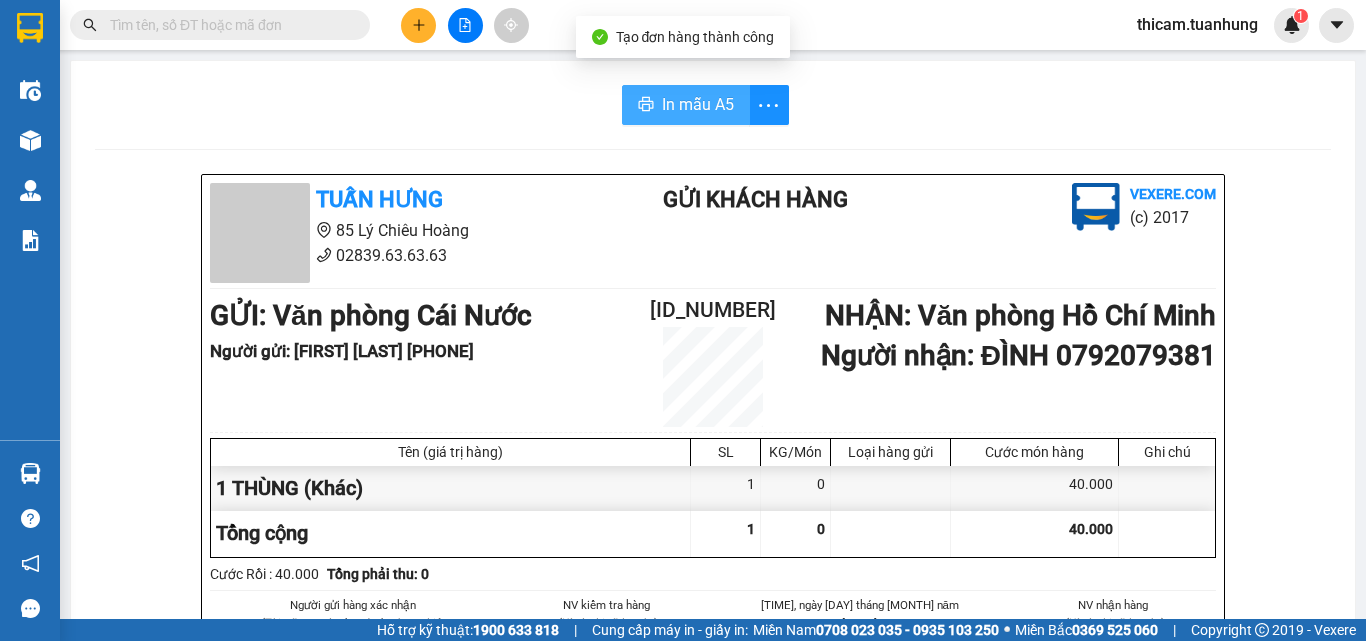 click on "In mẫu A5" at bounding box center (698, 104) 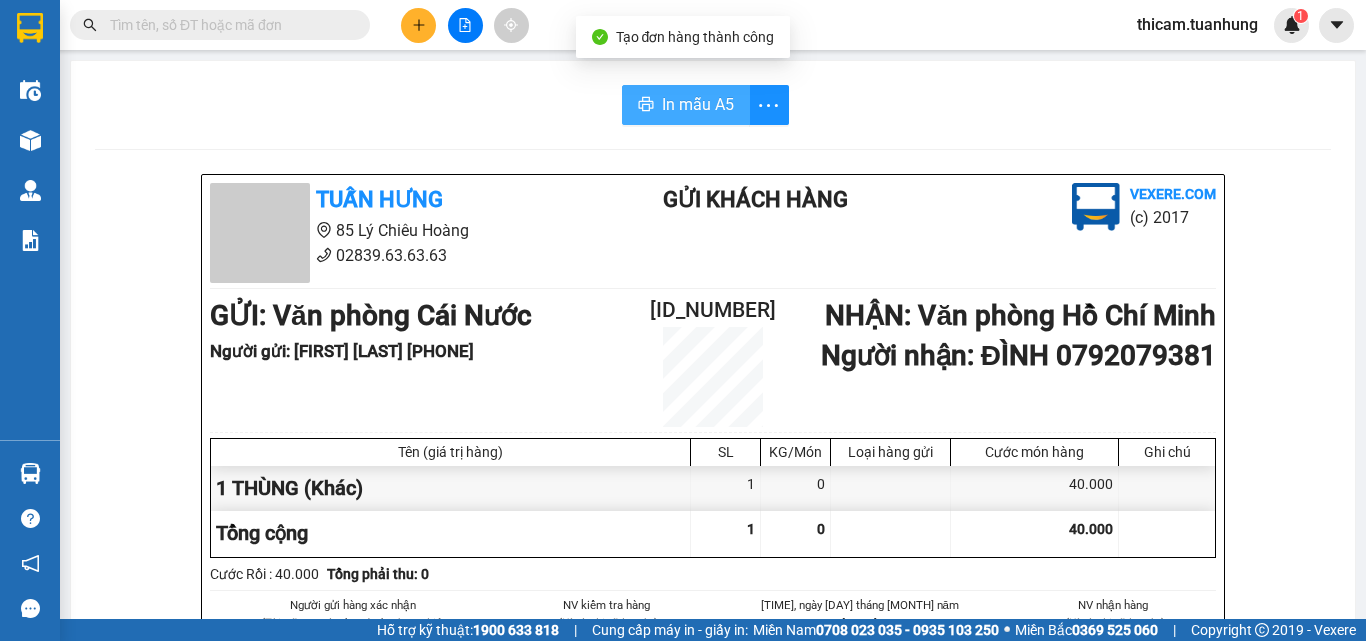 scroll, scrollTop: 0, scrollLeft: 0, axis: both 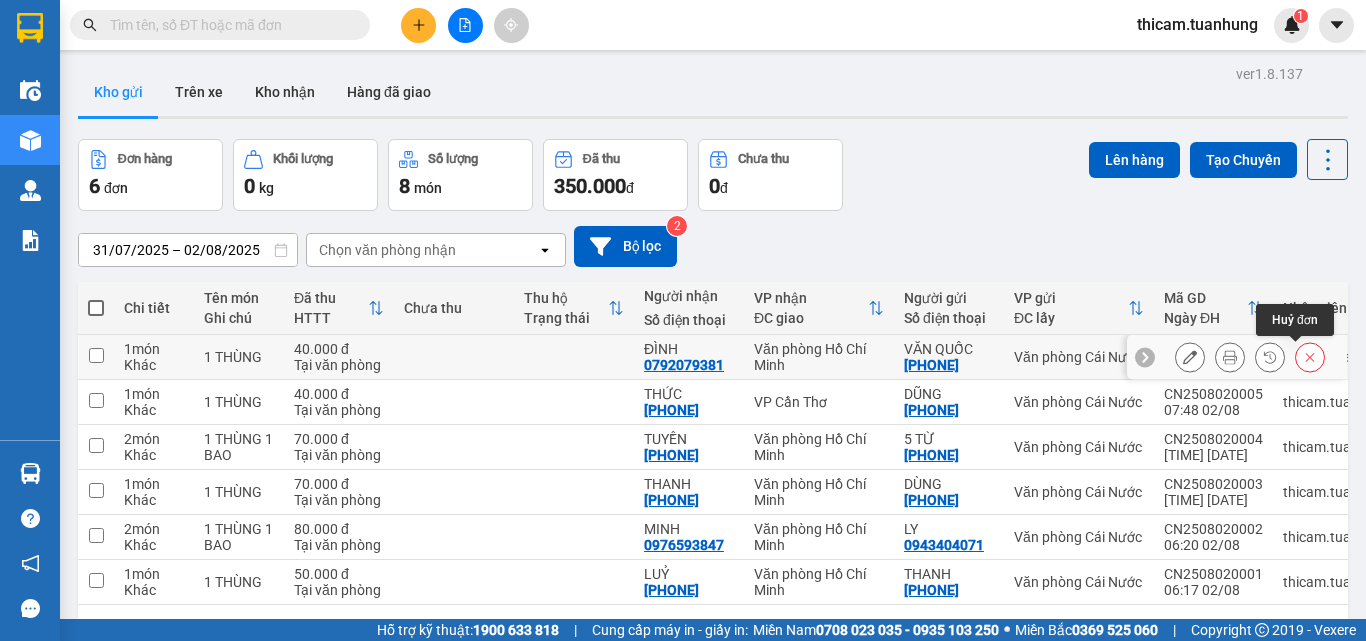 click 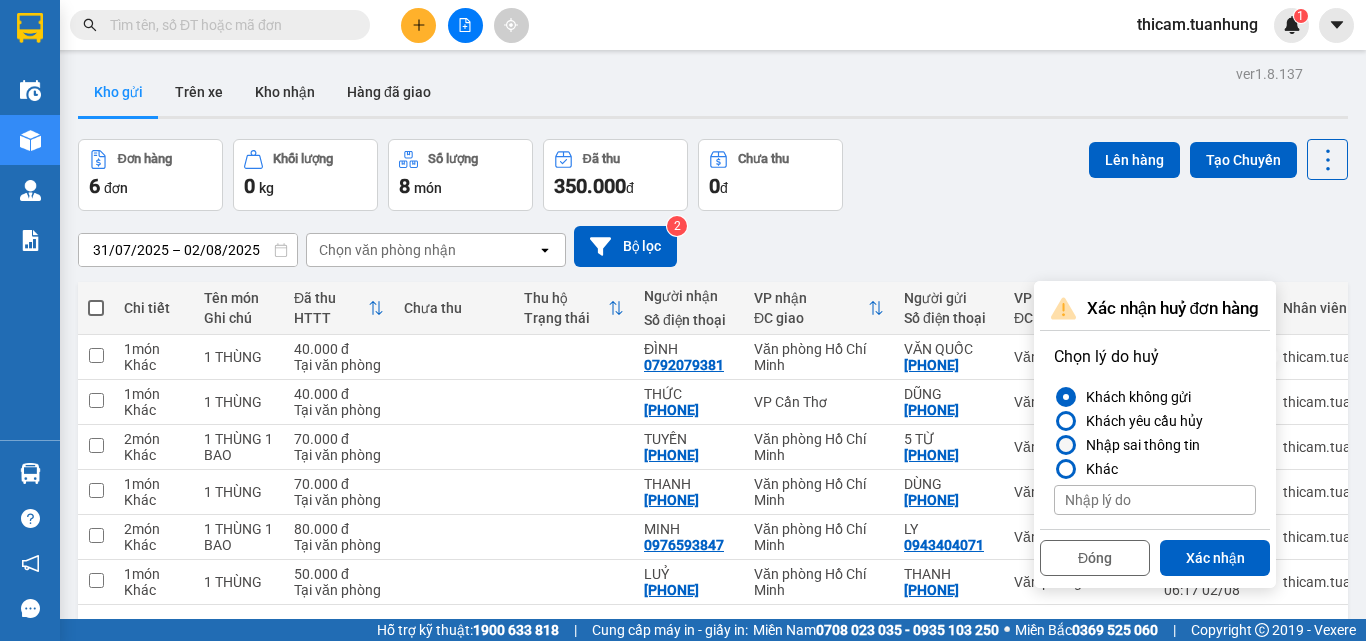 click at bounding box center (1066, 445) 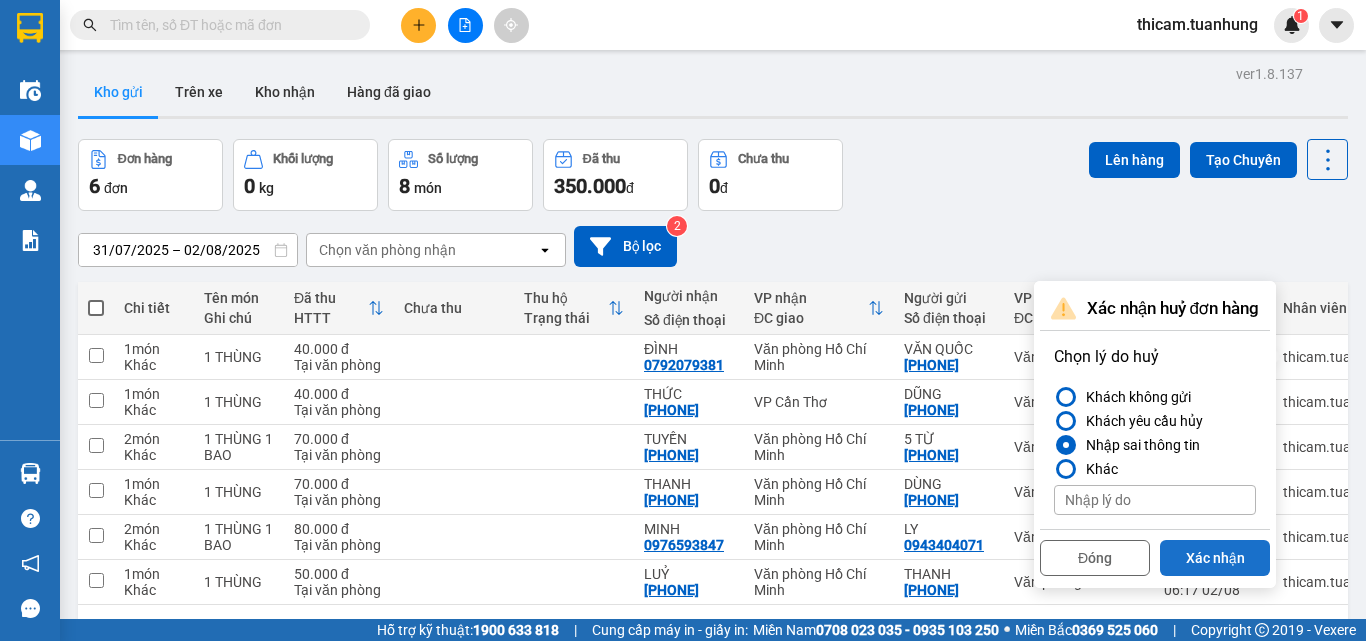 click on "Xác nhận" at bounding box center (1215, 558) 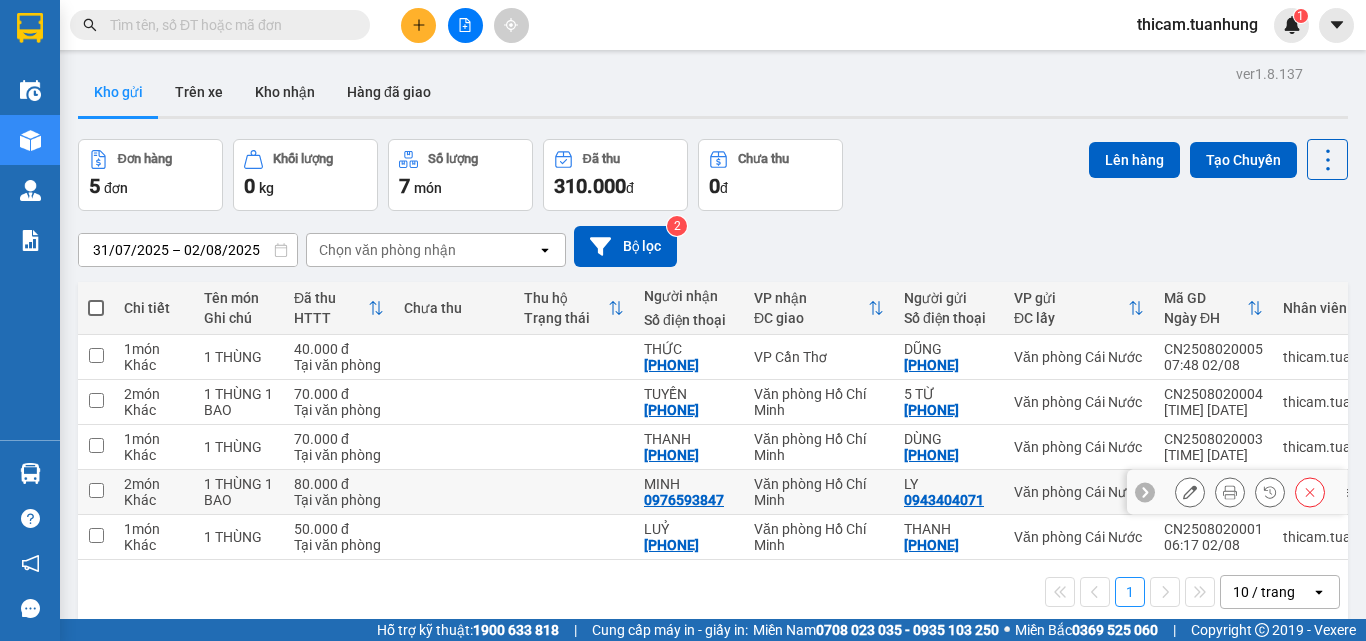 scroll, scrollTop: 92, scrollLeft: 0, axis: vertical 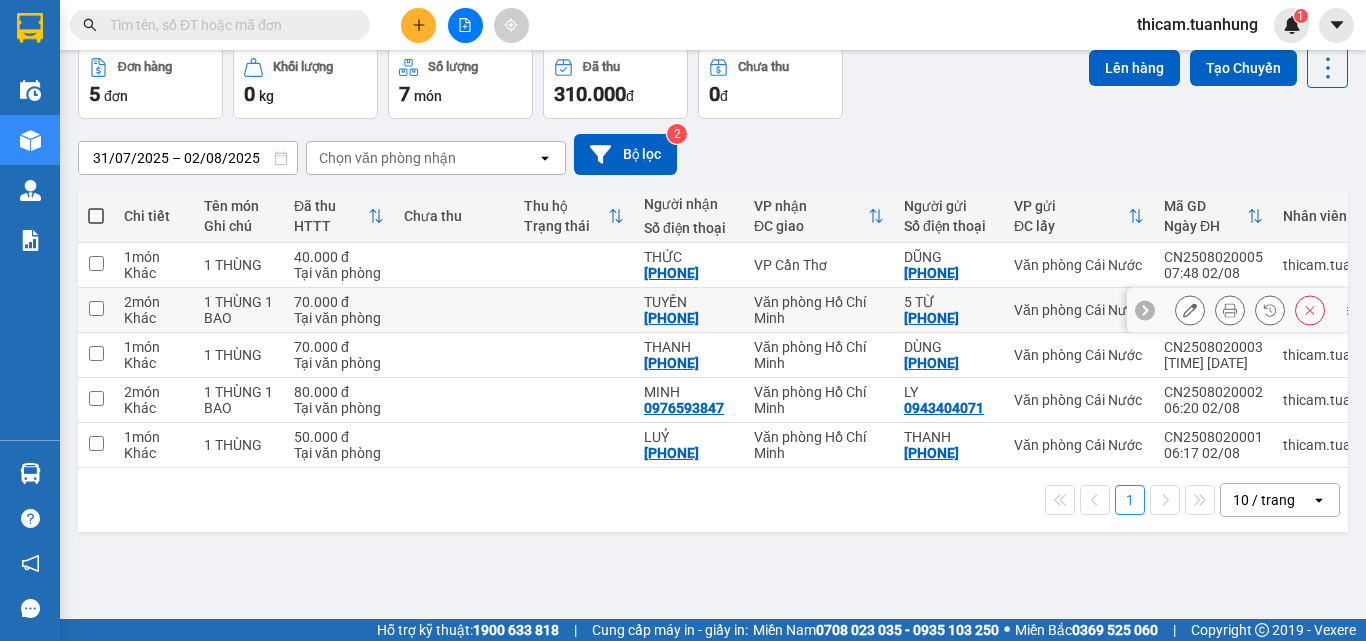 click at bounding box center [96, 308] 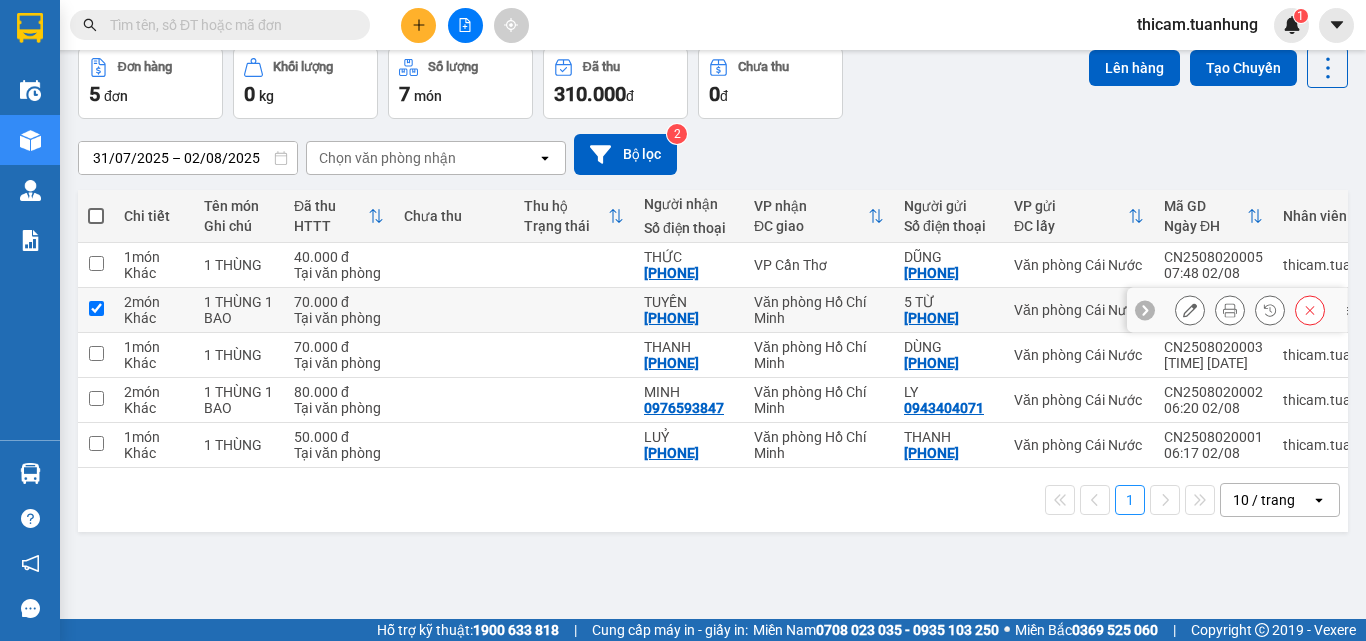 checkbox on "true" 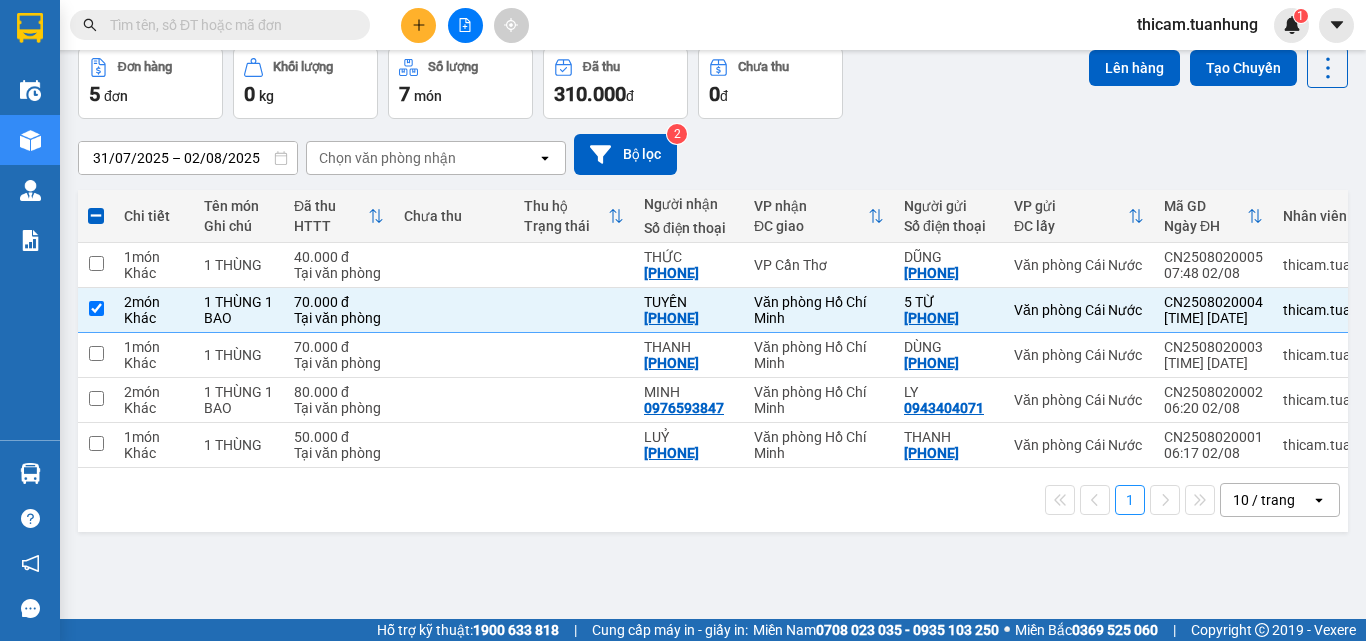 click at bounding box center (96, 216) 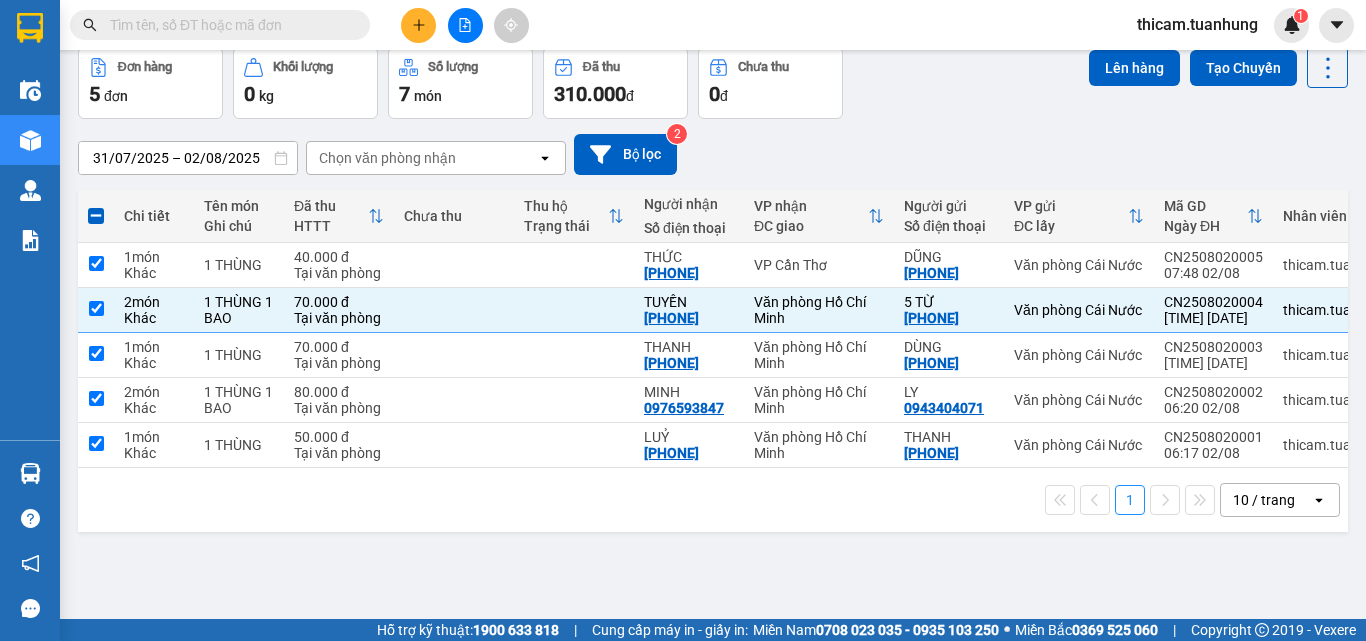 checkbox on "true" 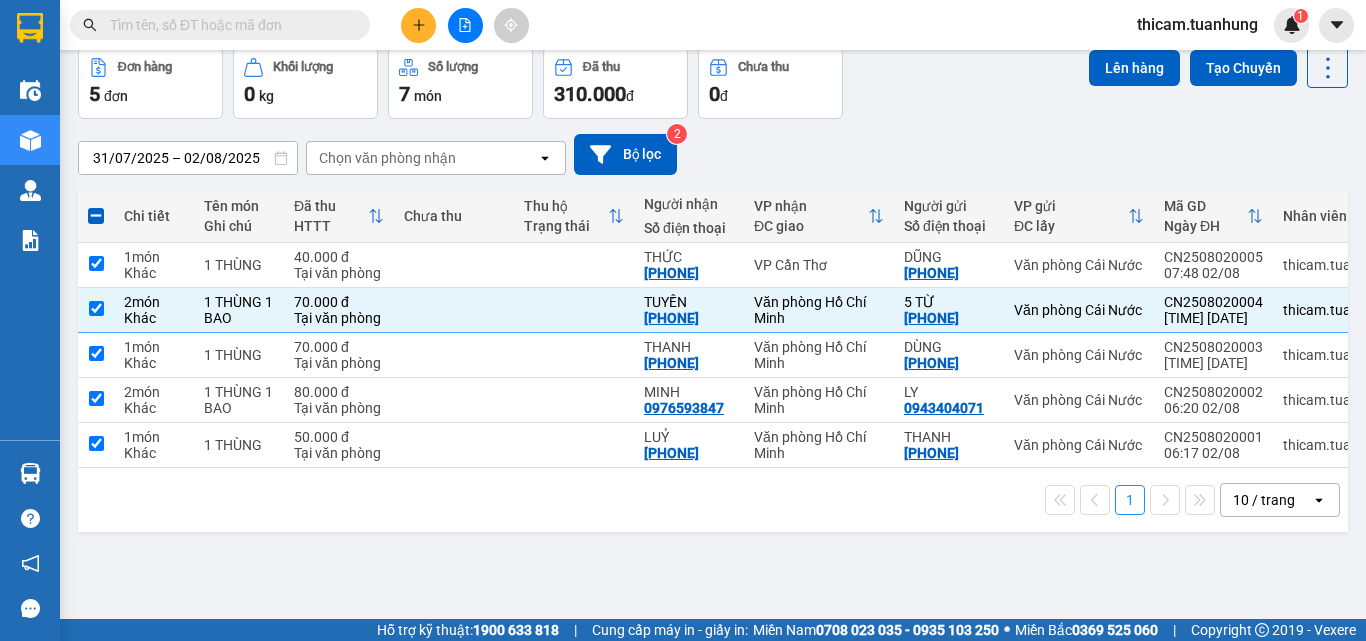 checkbox on "true" 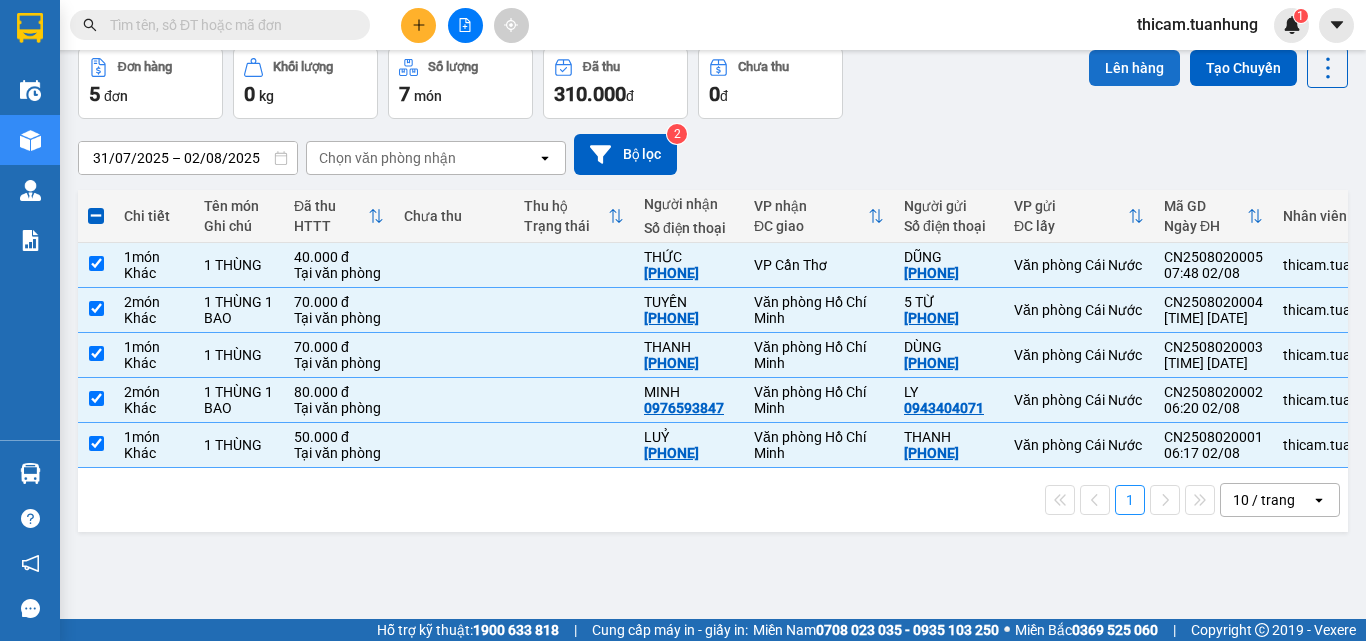 click on "Lên hàng" at bounding box center (1134, 68) 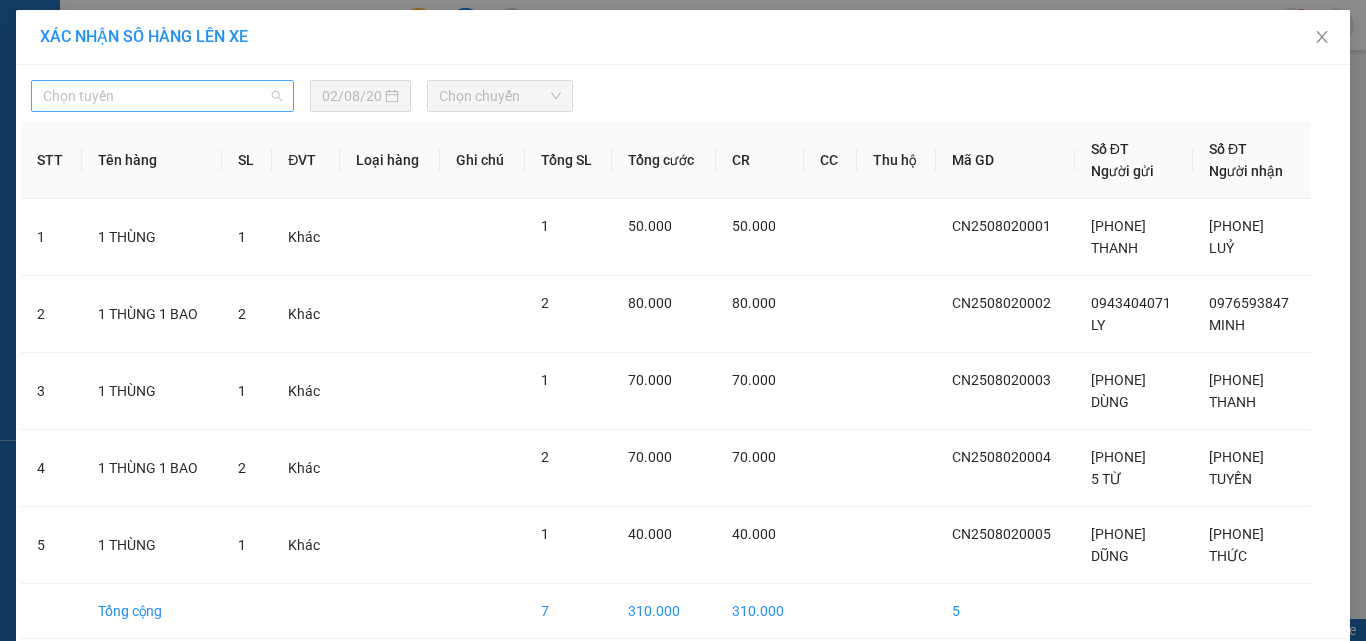 click on "Chọn tuyến" at bounding box center [162, 96] 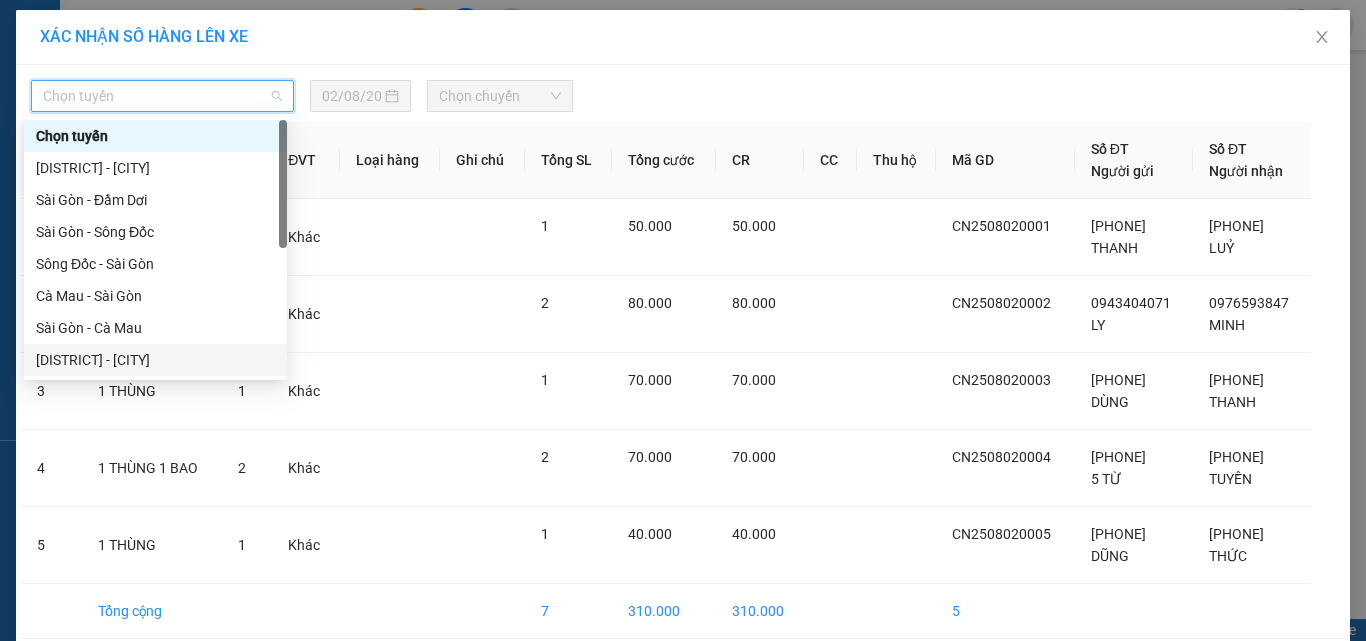click on "Năm Căn - Sài Gòn" at bounding box center [155, 360] 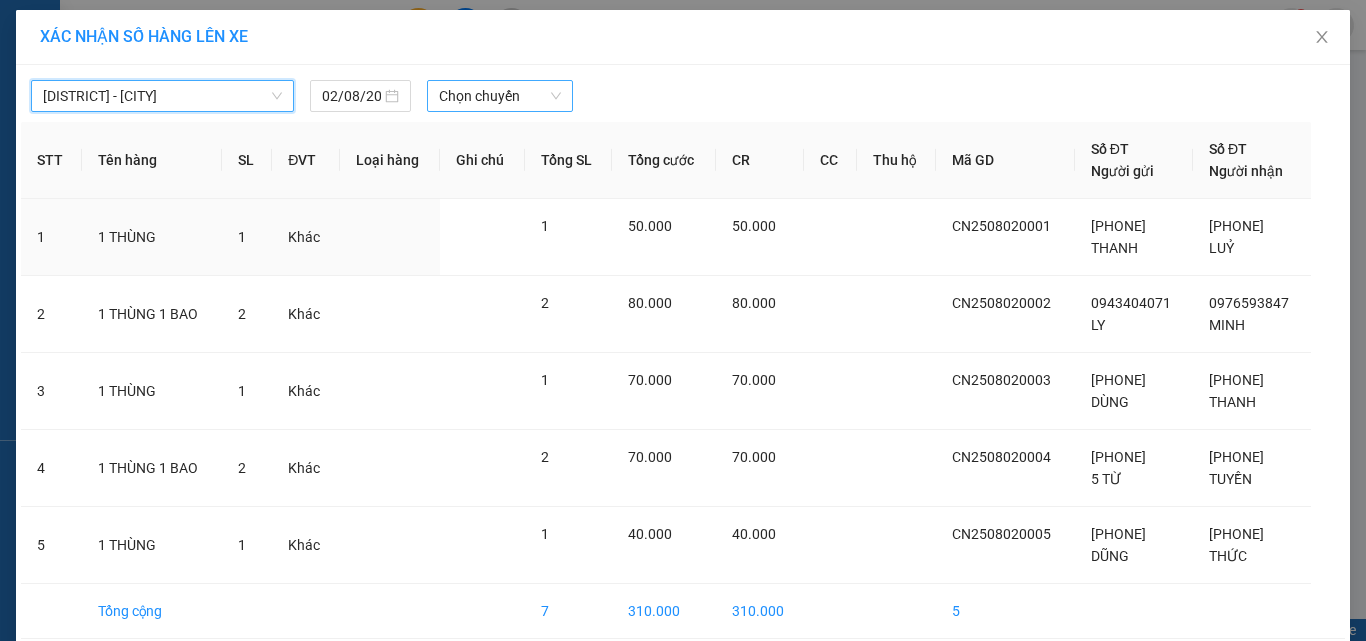click on "Chọn chuyến" at bounding box center (500, 96) 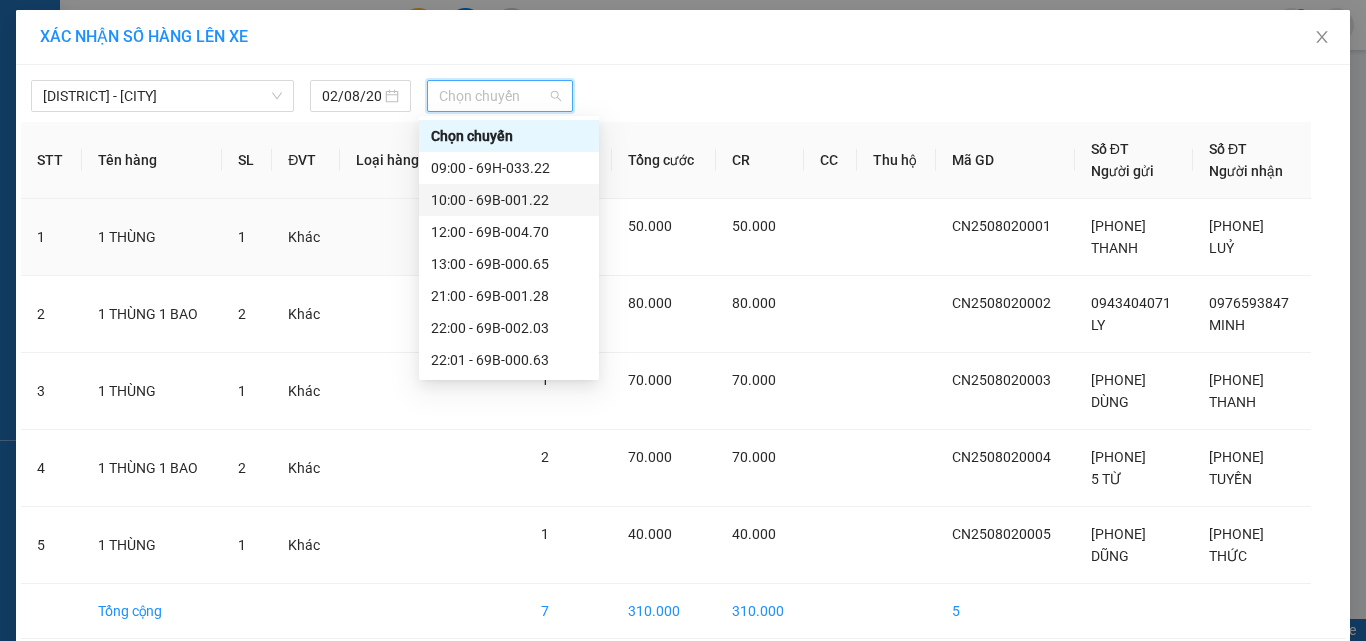 click on "10:00     - 69B-001.22" at bounding box center (509, 200) 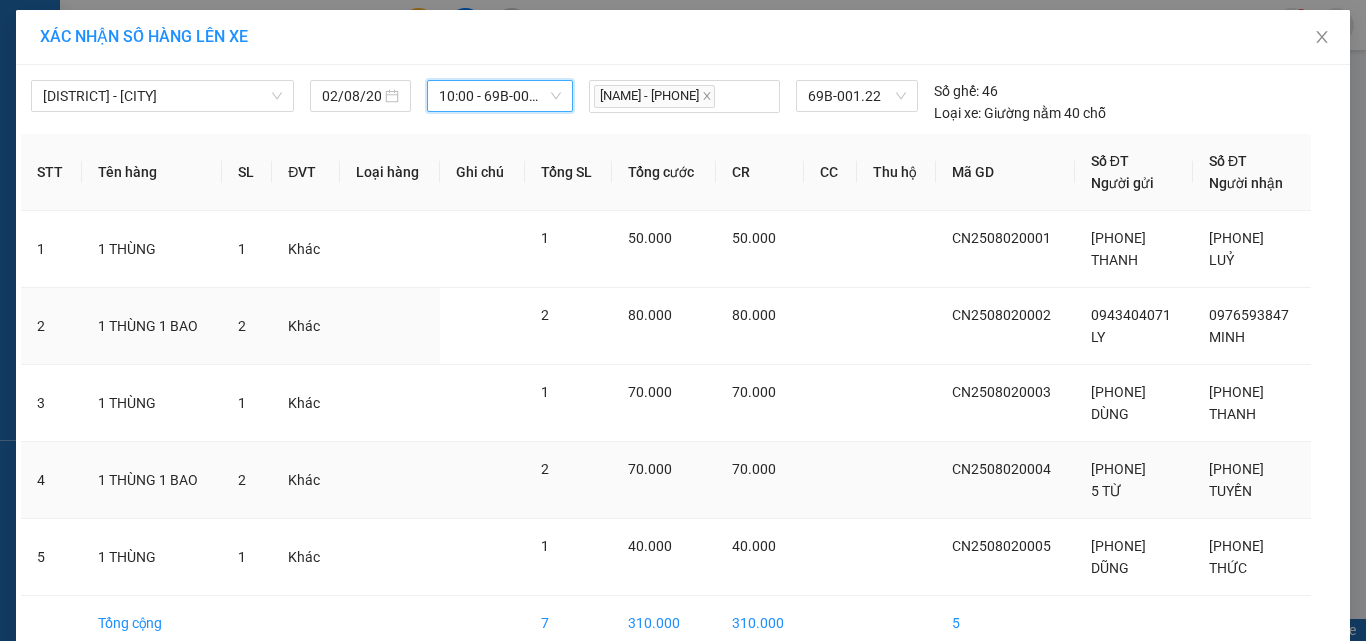 scroll, scrollTop: 101, scrollLeft: 0, axis: vertical 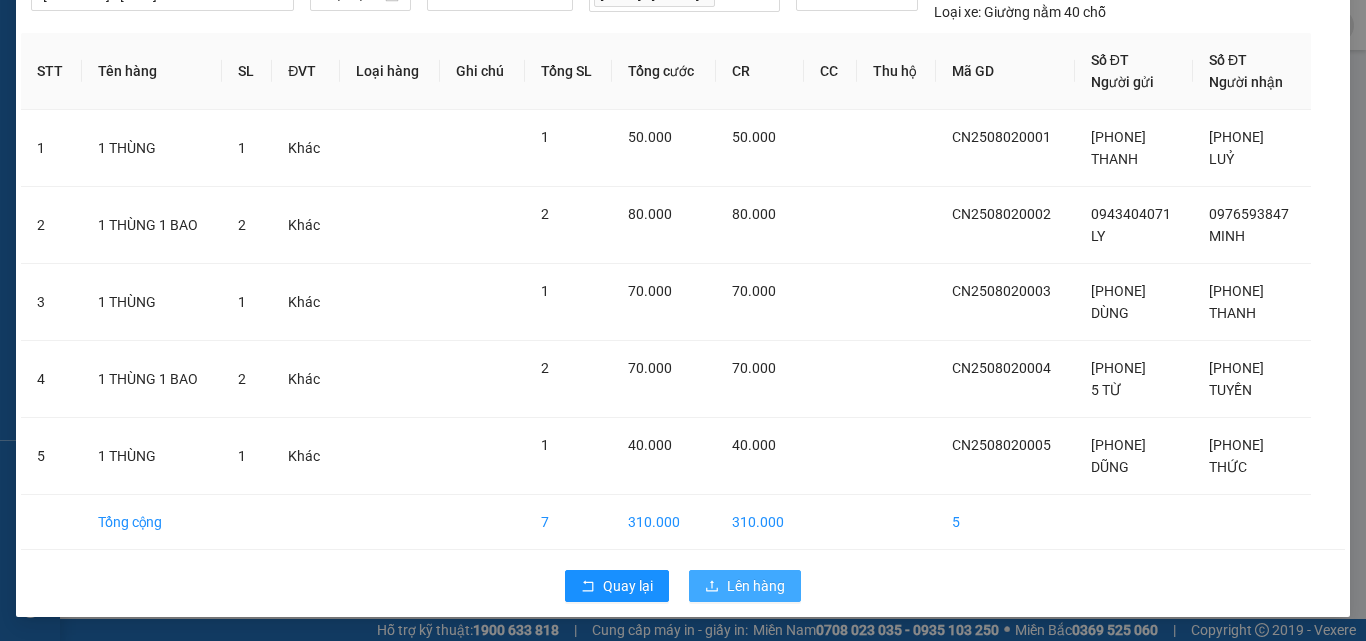click on "Lên hàng" at bounding box center (756, 586) 